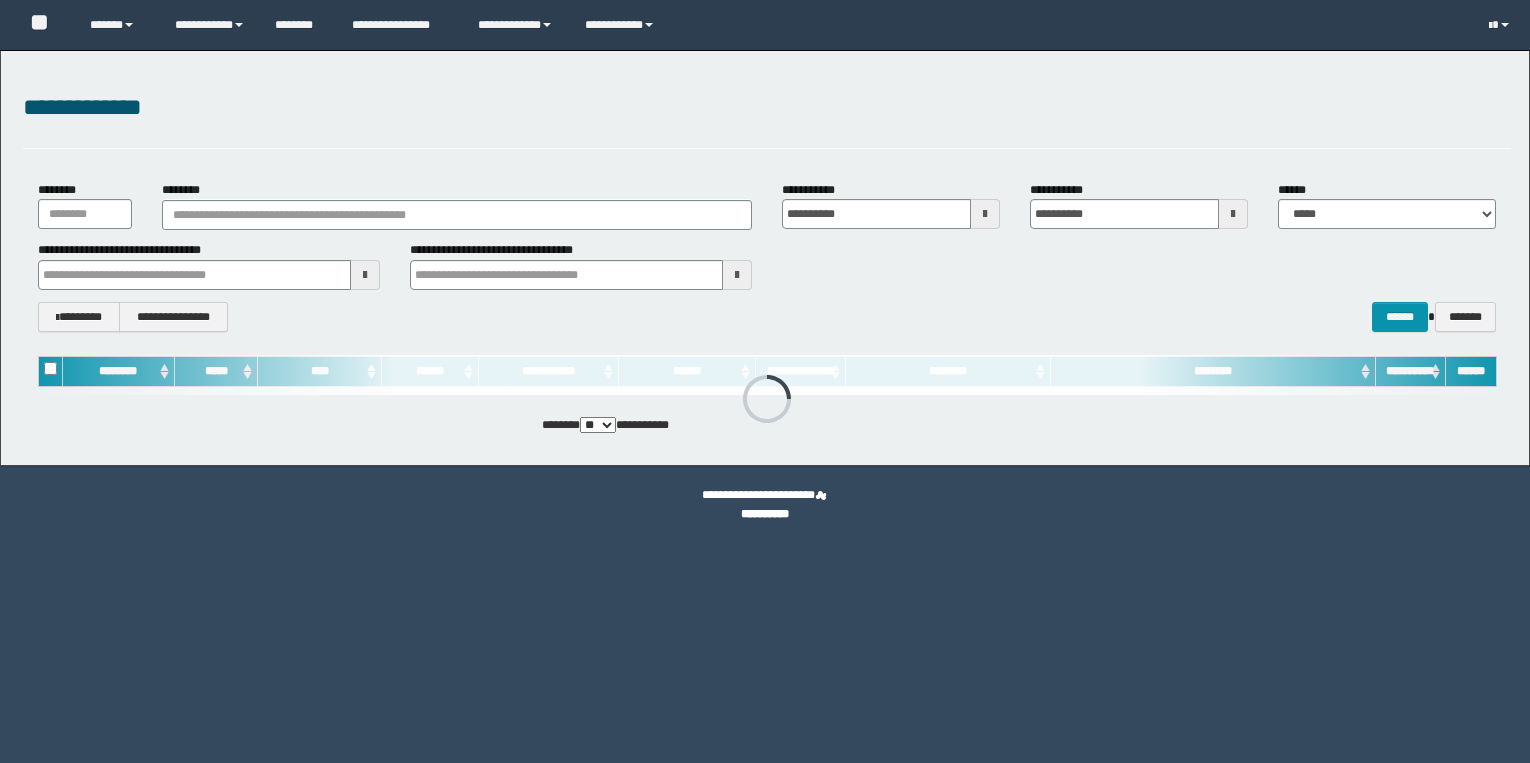 scroll, scrollTop: 0, scrollLeft: 0, axis: both 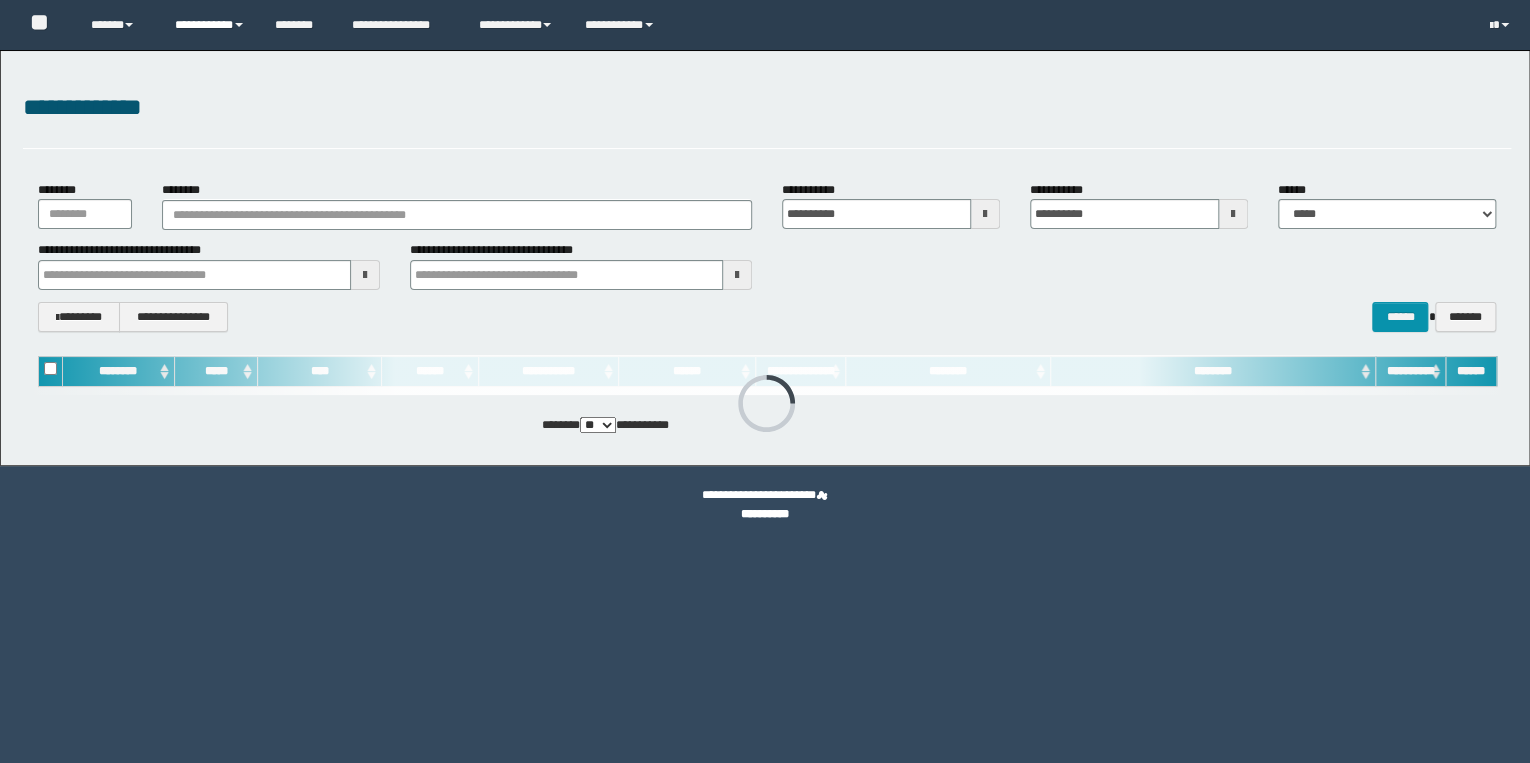 click on "**********" at bounding box center [210, 25] 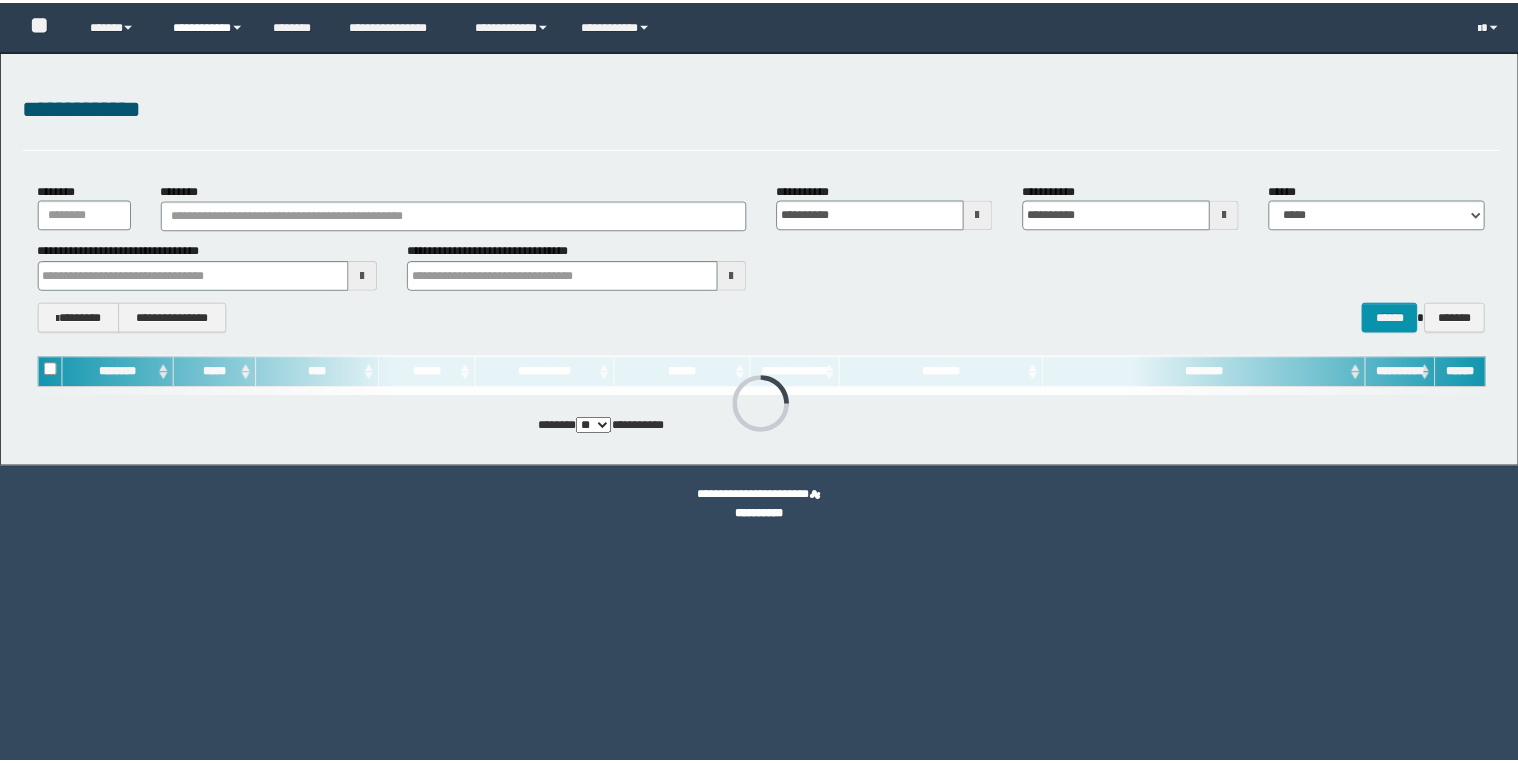 scroll, scrollTop: 0, scrollLeft: 0, axis: both 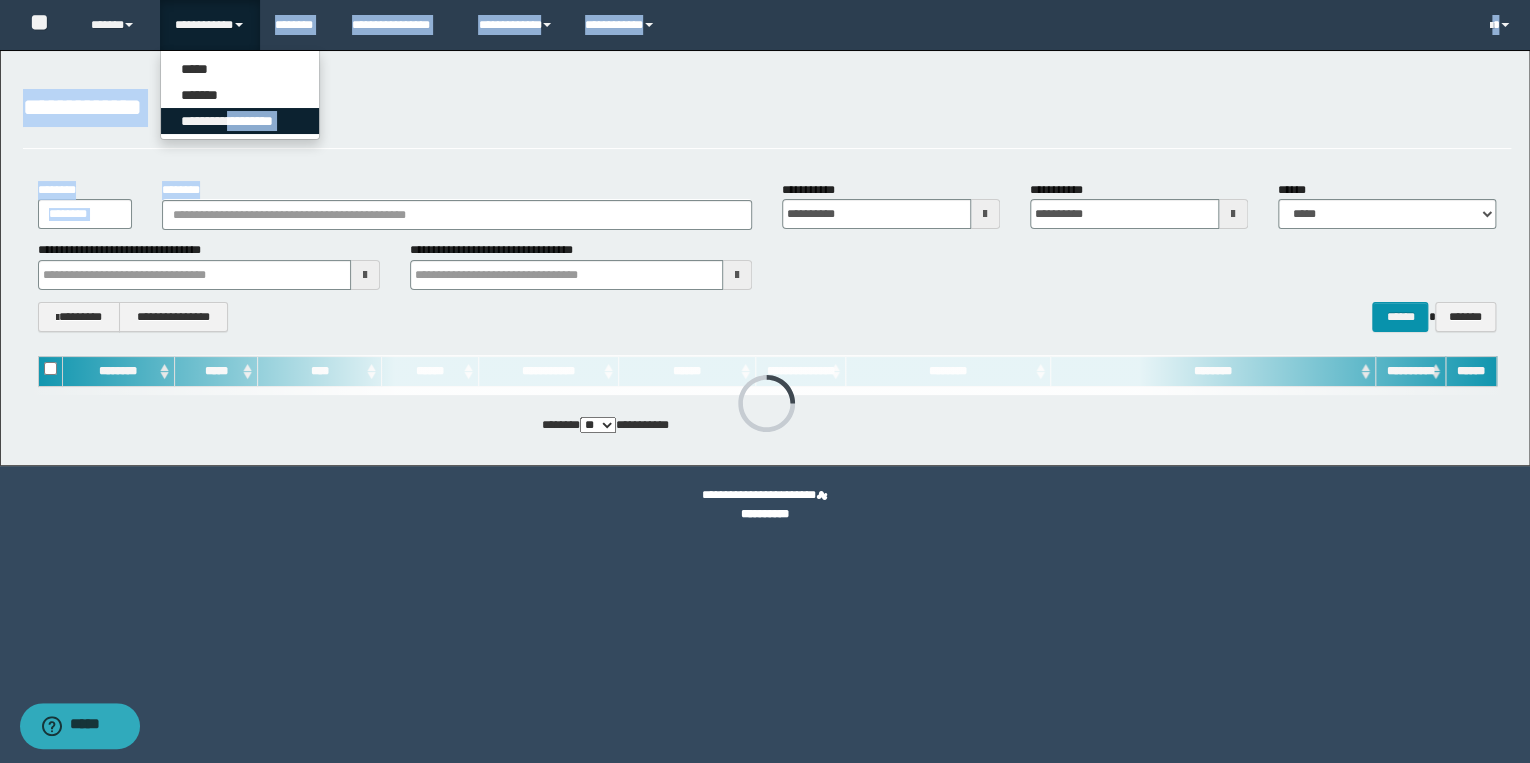 drag, startPoint x: 216, startPoint y: 171, endPoint x: 240, endPoint y: 122, distance: 54.56189 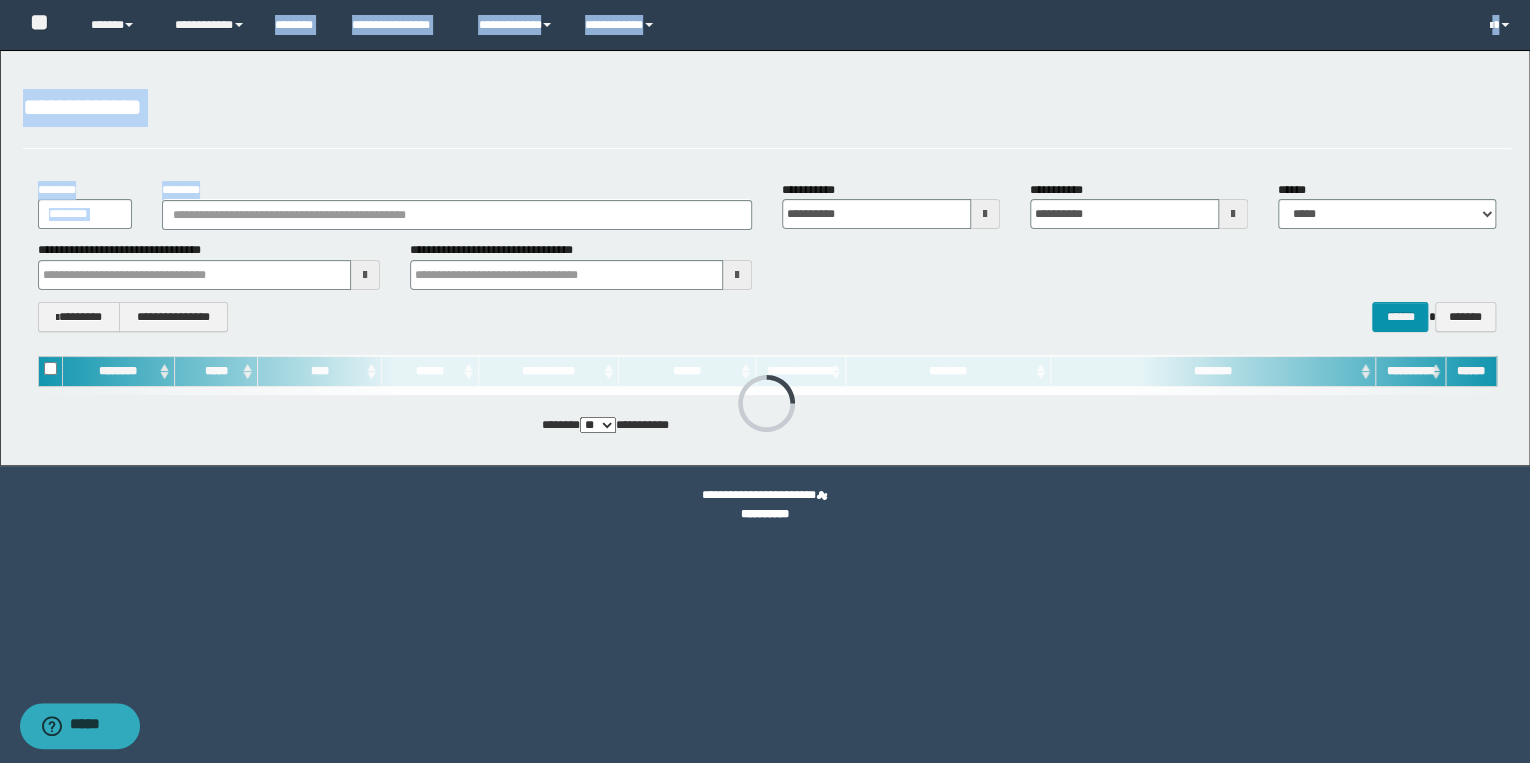 drag, startPoint x: 240, startPoint y: 122, endPoint x: 397, endPoint y: 106, distance: 157.81319 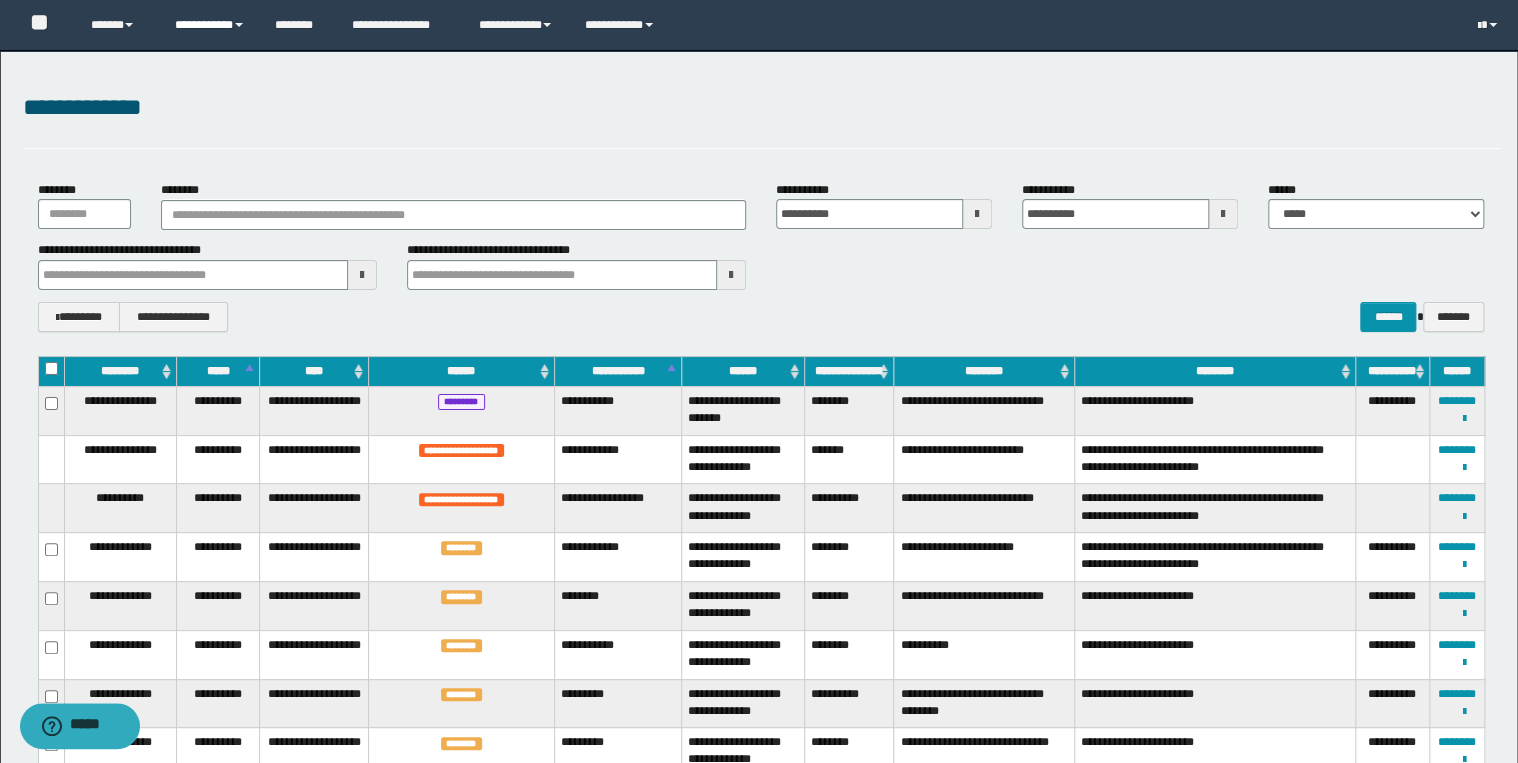 click at bounding box center [239, 25] 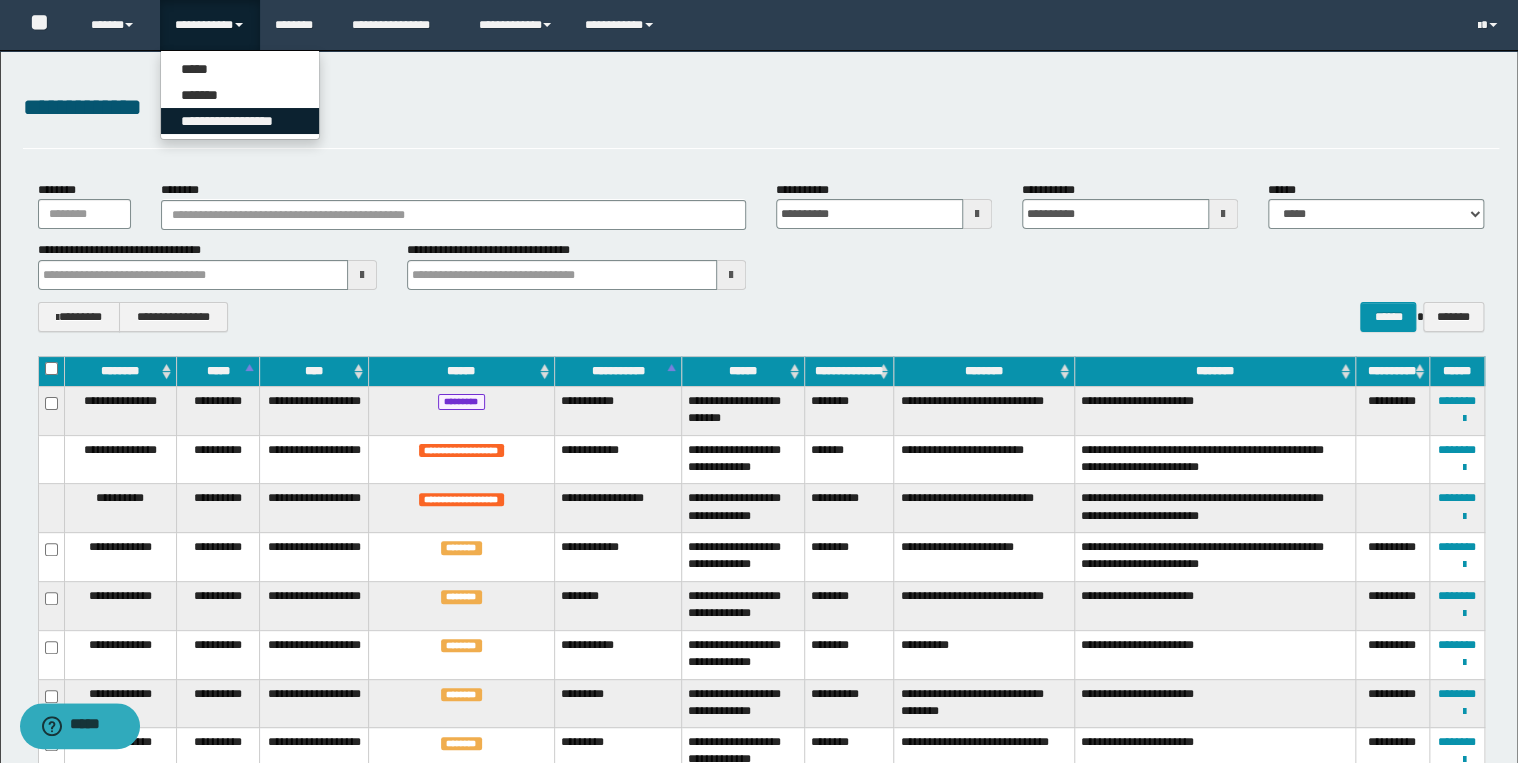 click on "**********" at bounding box center (240, 121) 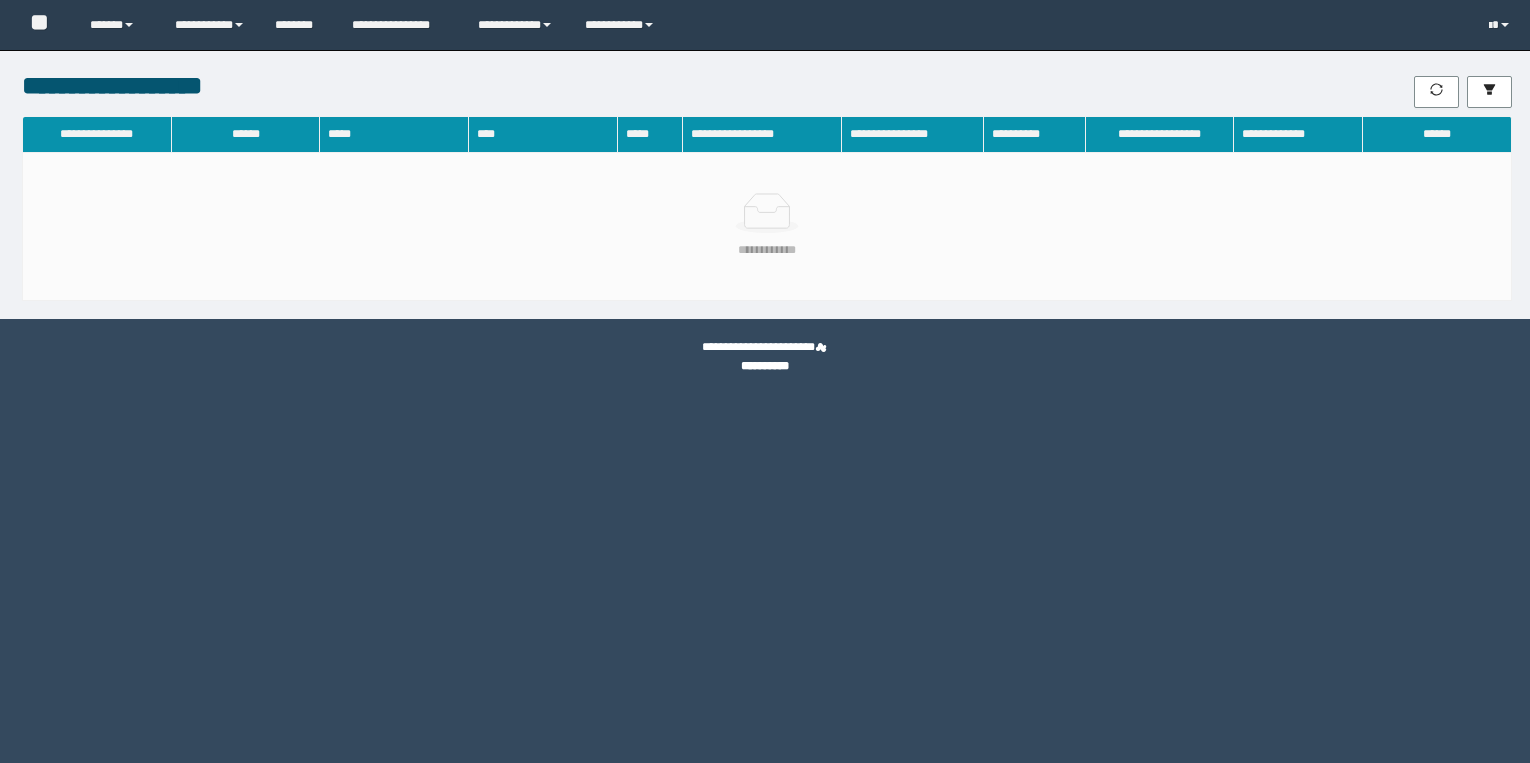 scroll, scrollTop: 0, scrollLeft: 0, axis: both 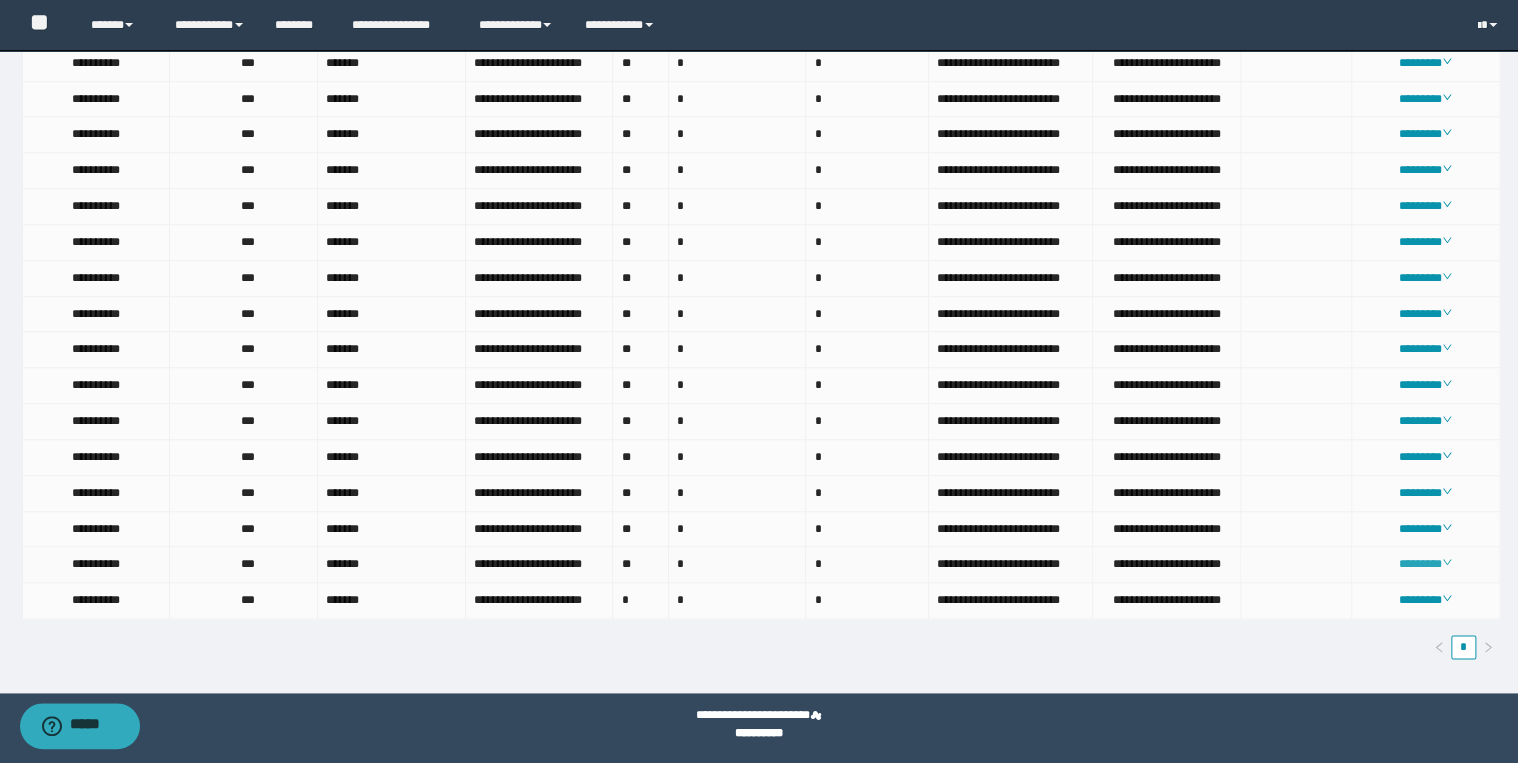 click on "********" at bounding box center [1425, 564] 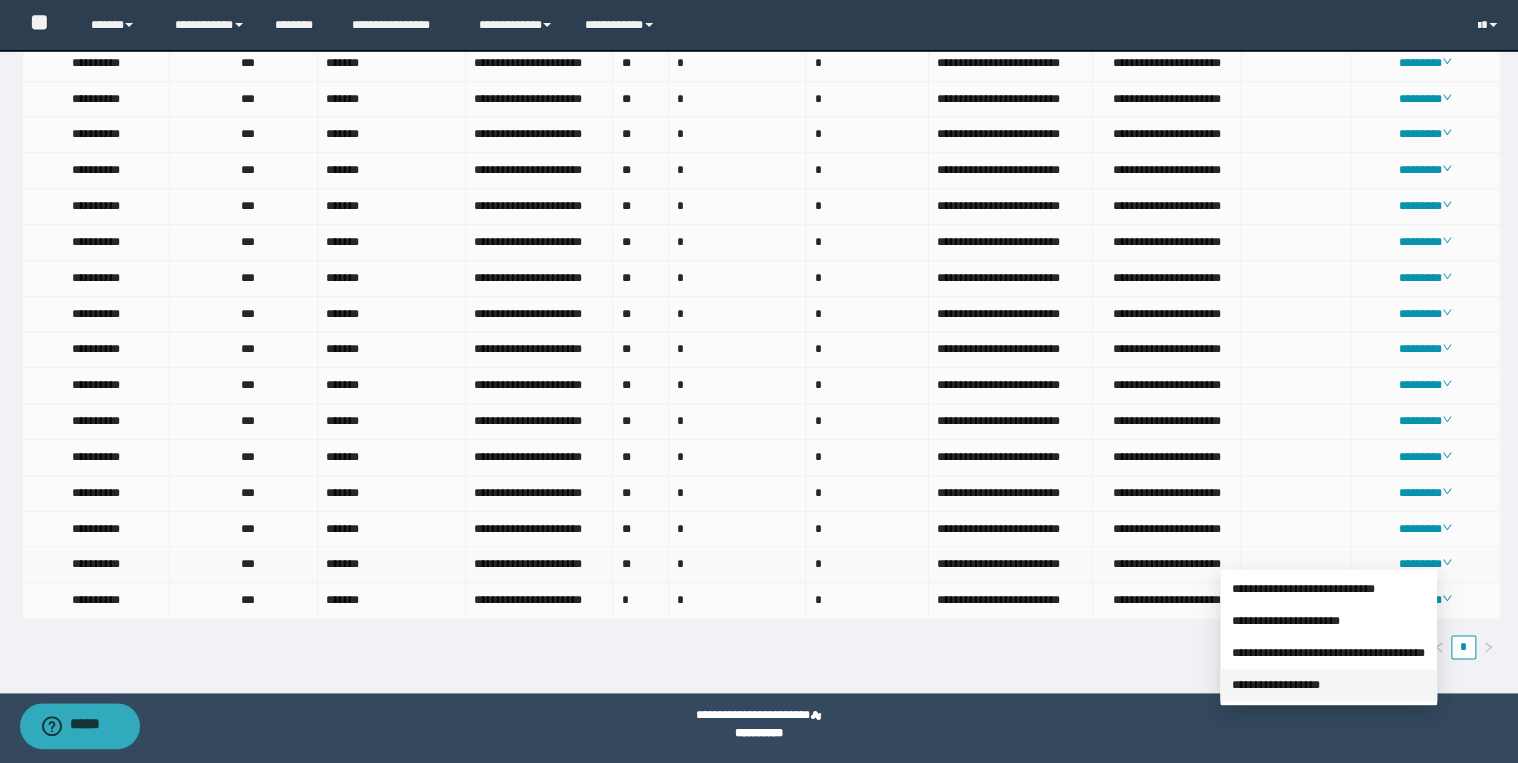 click on "**********" at bounding box center [1276, 685] 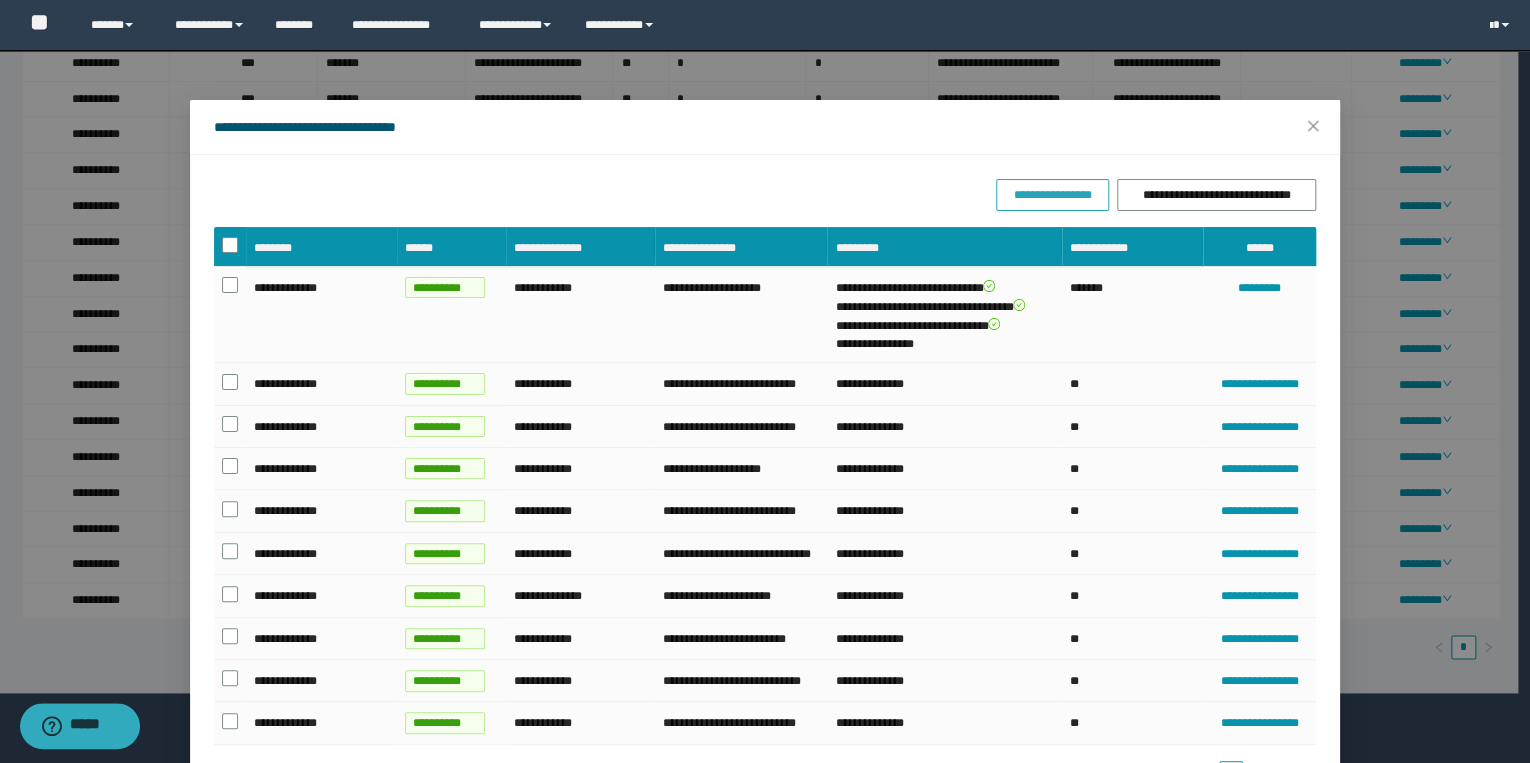 click on "**********" at bounding box center [1052, 195] 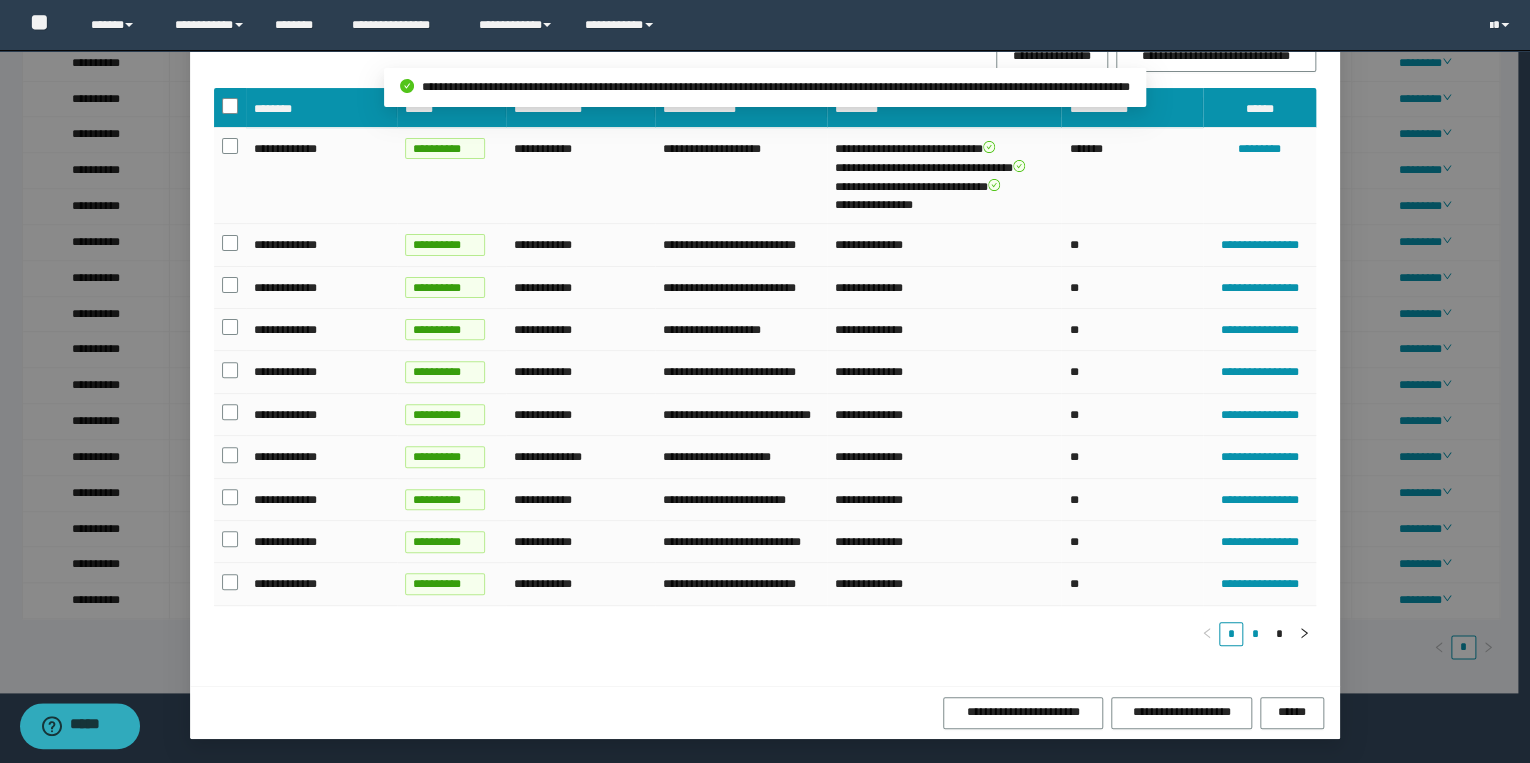 click on "*" at bounding box center (1255, 634) 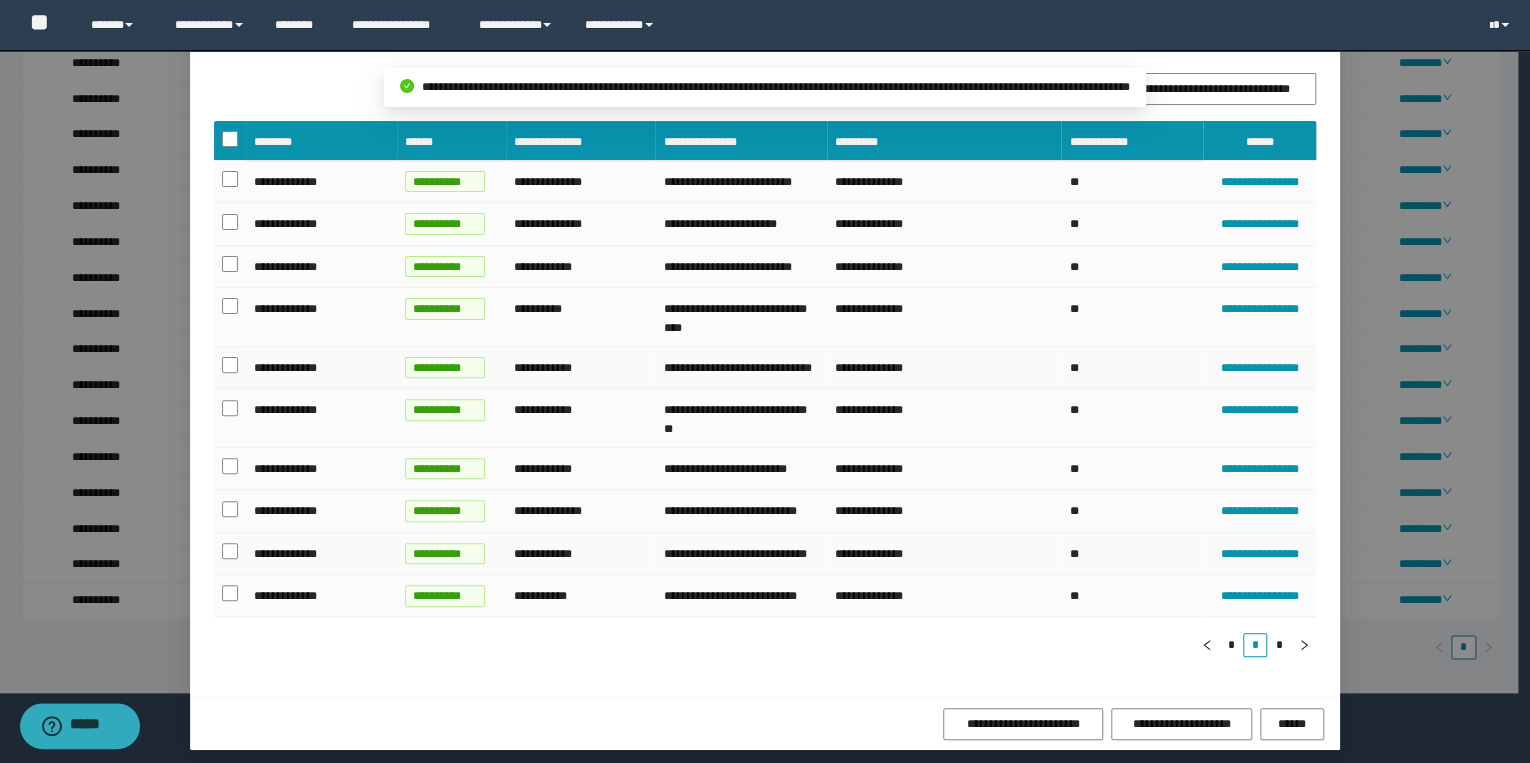 scroll, scrollTop: 0, scrollLeft: 0, axis: both 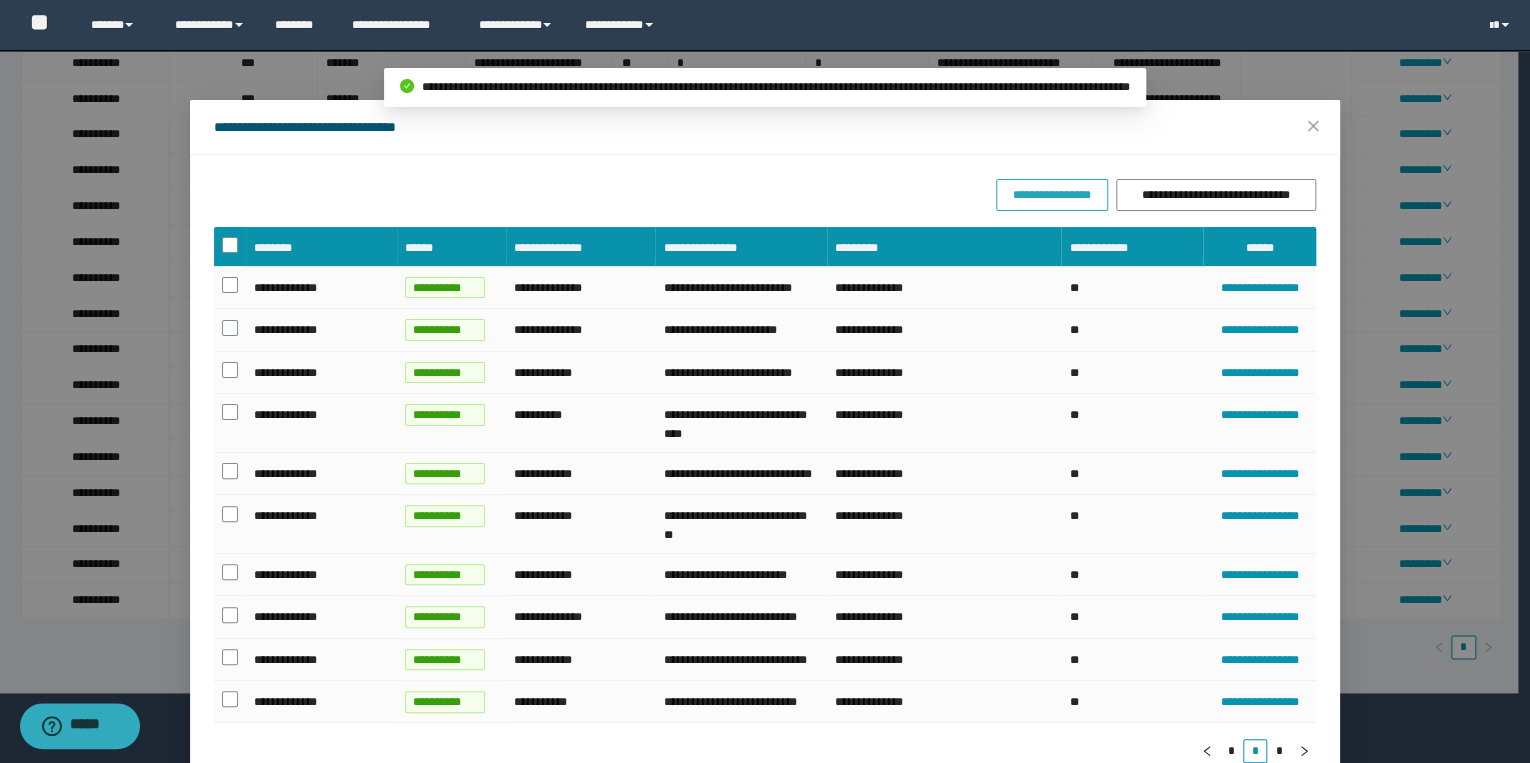 click on "**********" at bounding box center (1052, 195) 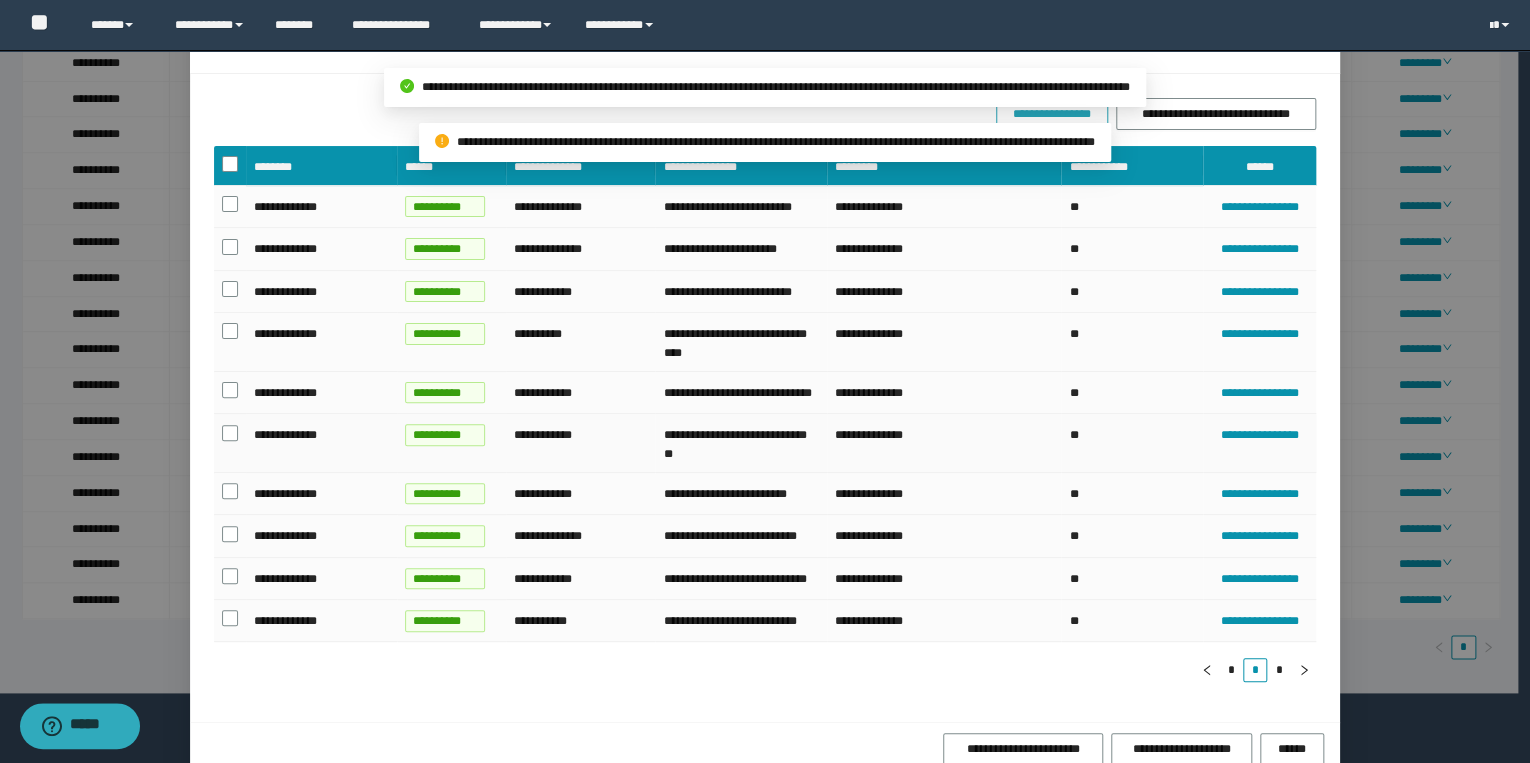 scroll, scrollTop: 196, scrollLeft: 0, axis: vertical 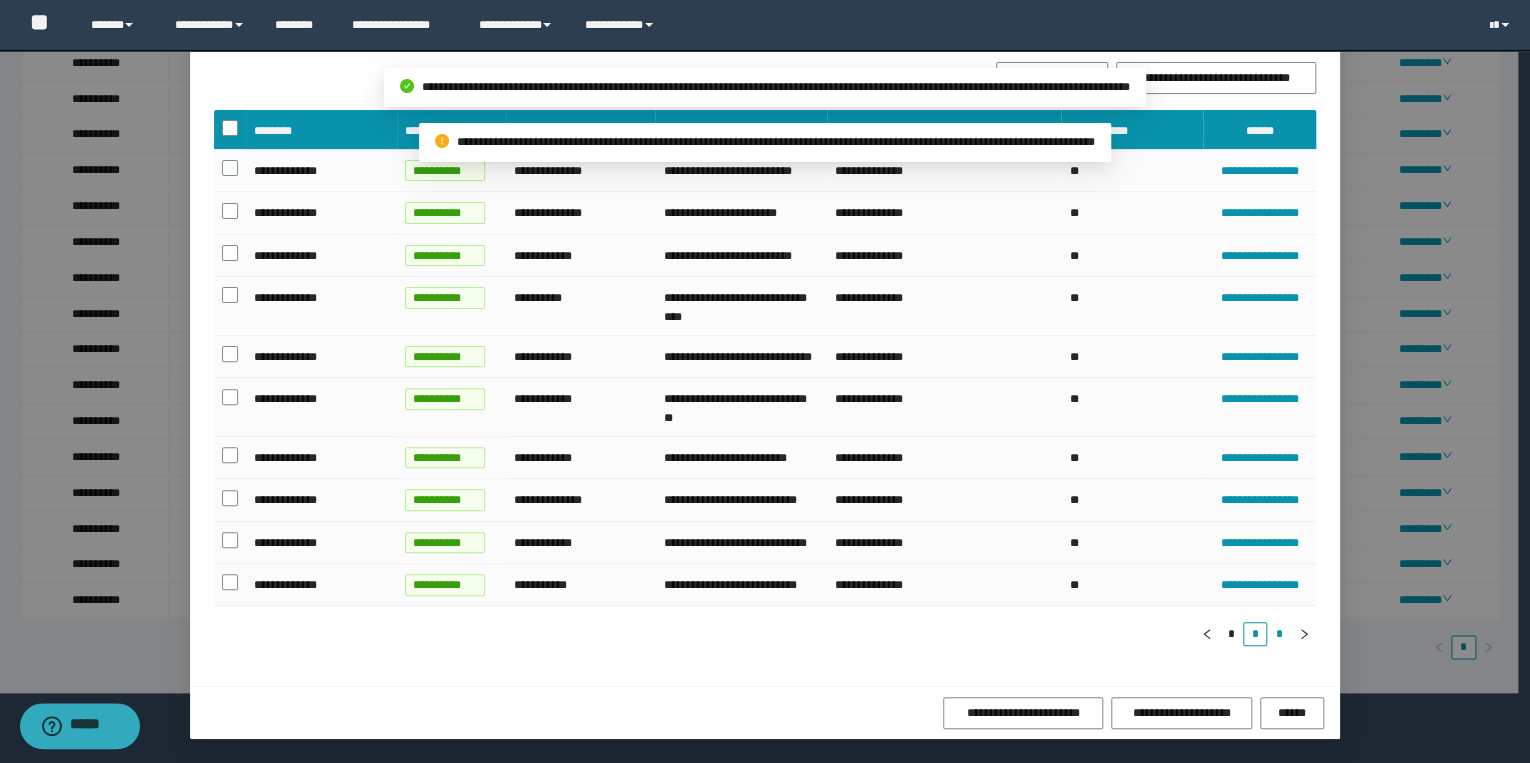 click on "*" at bounding box center (1279, 634) 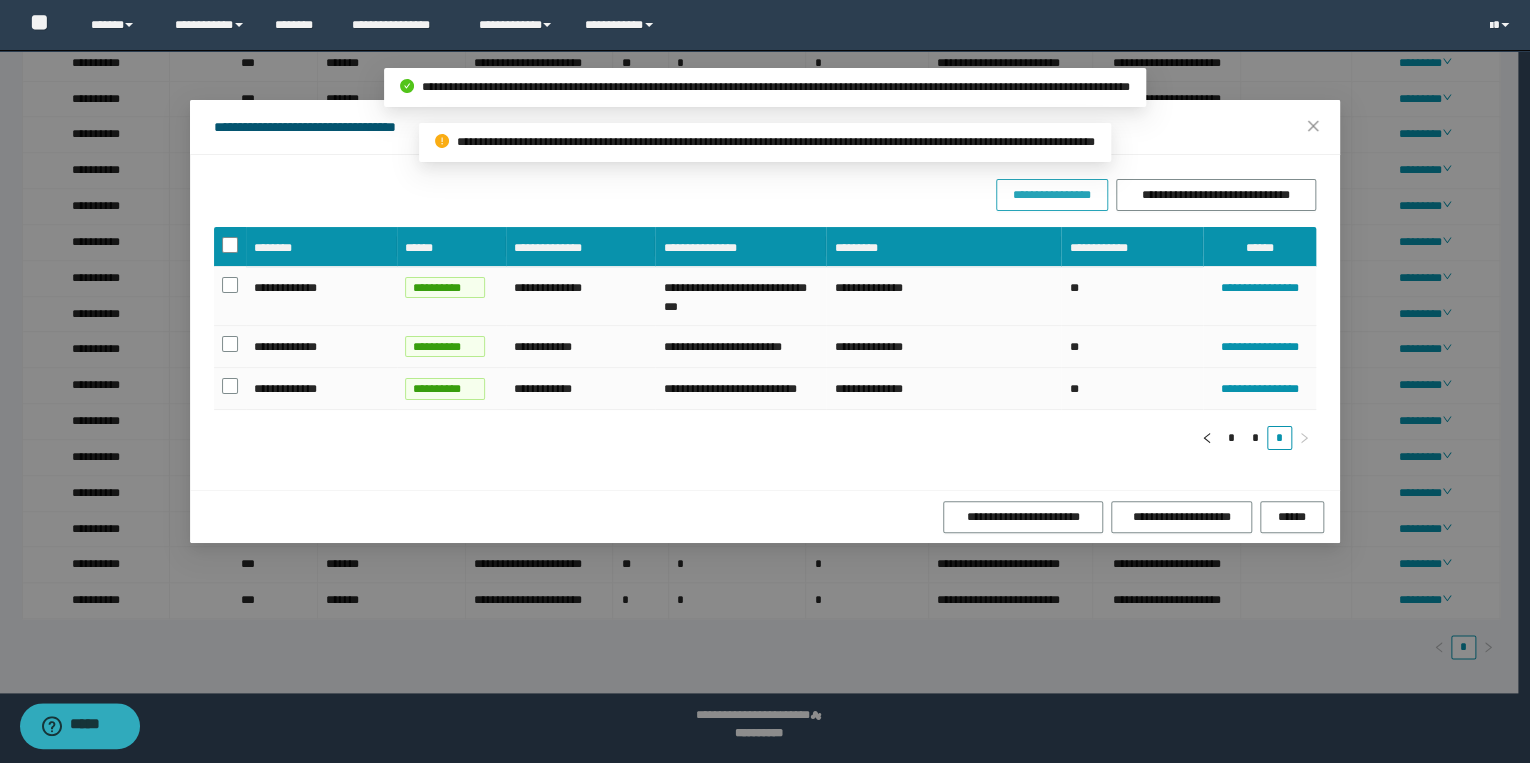 click on "**********" at bounding box center [1052, 195] 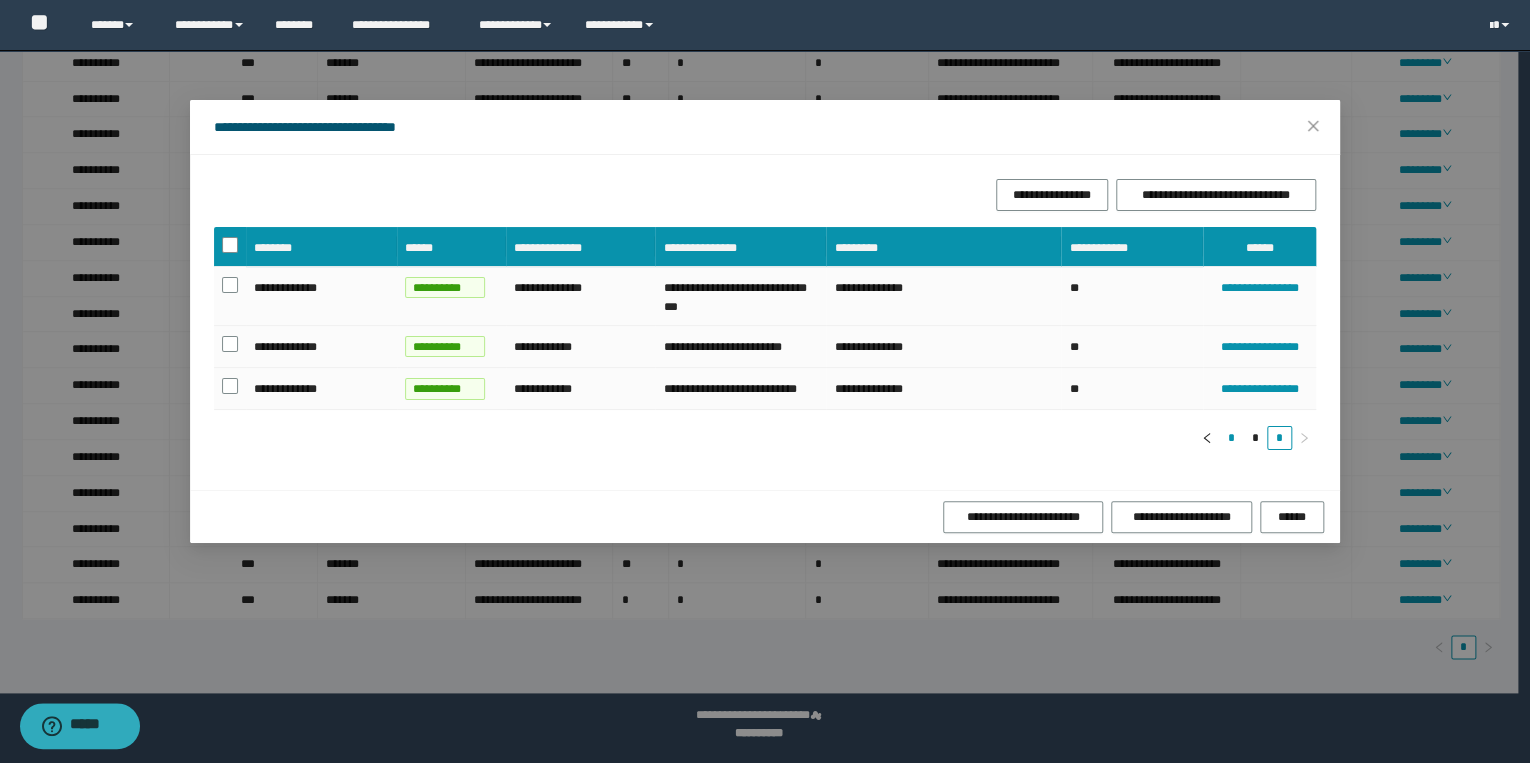 click on "*" at bounding box center (1231, 438) 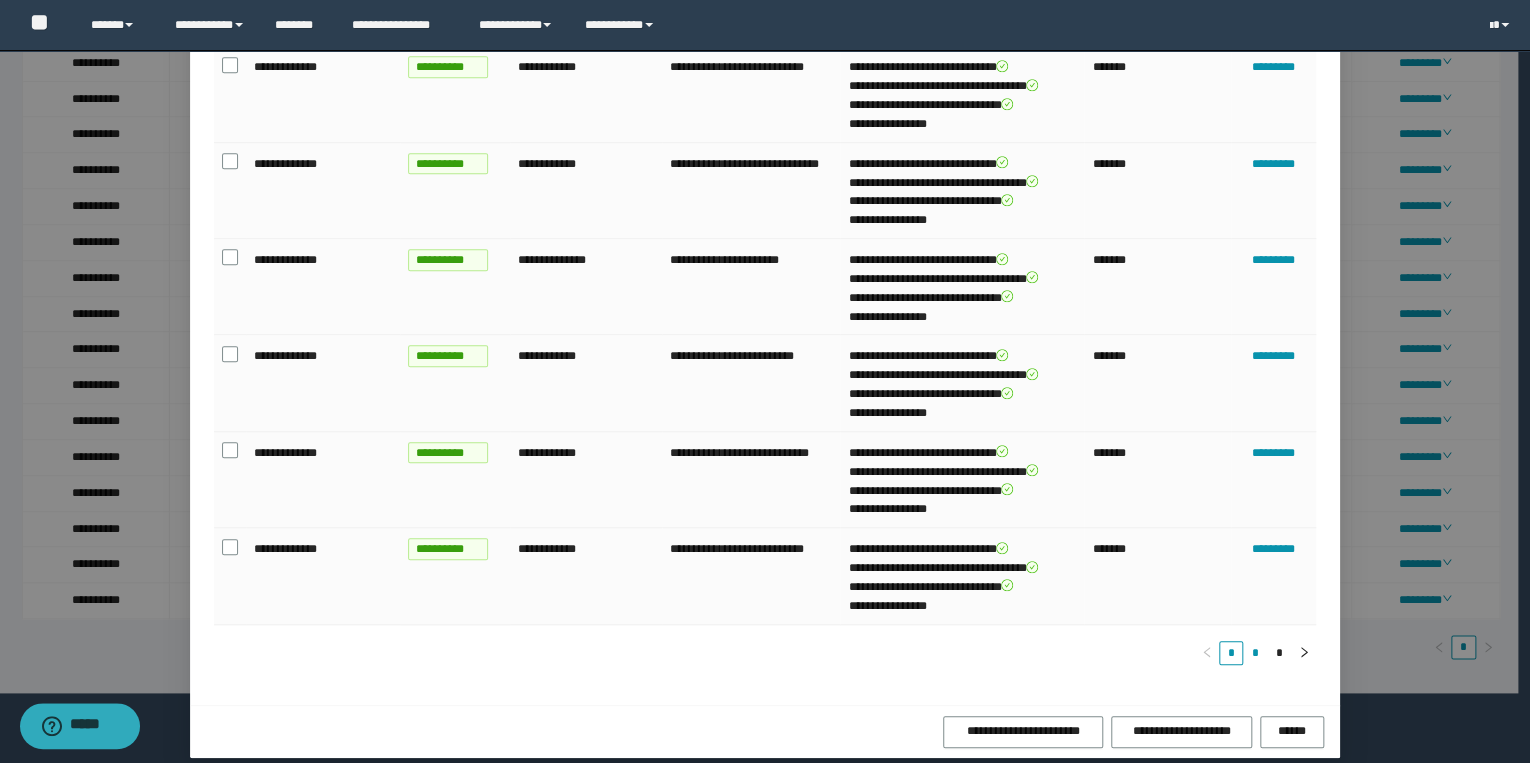 click on "*" at bounding box center [1255, 653] 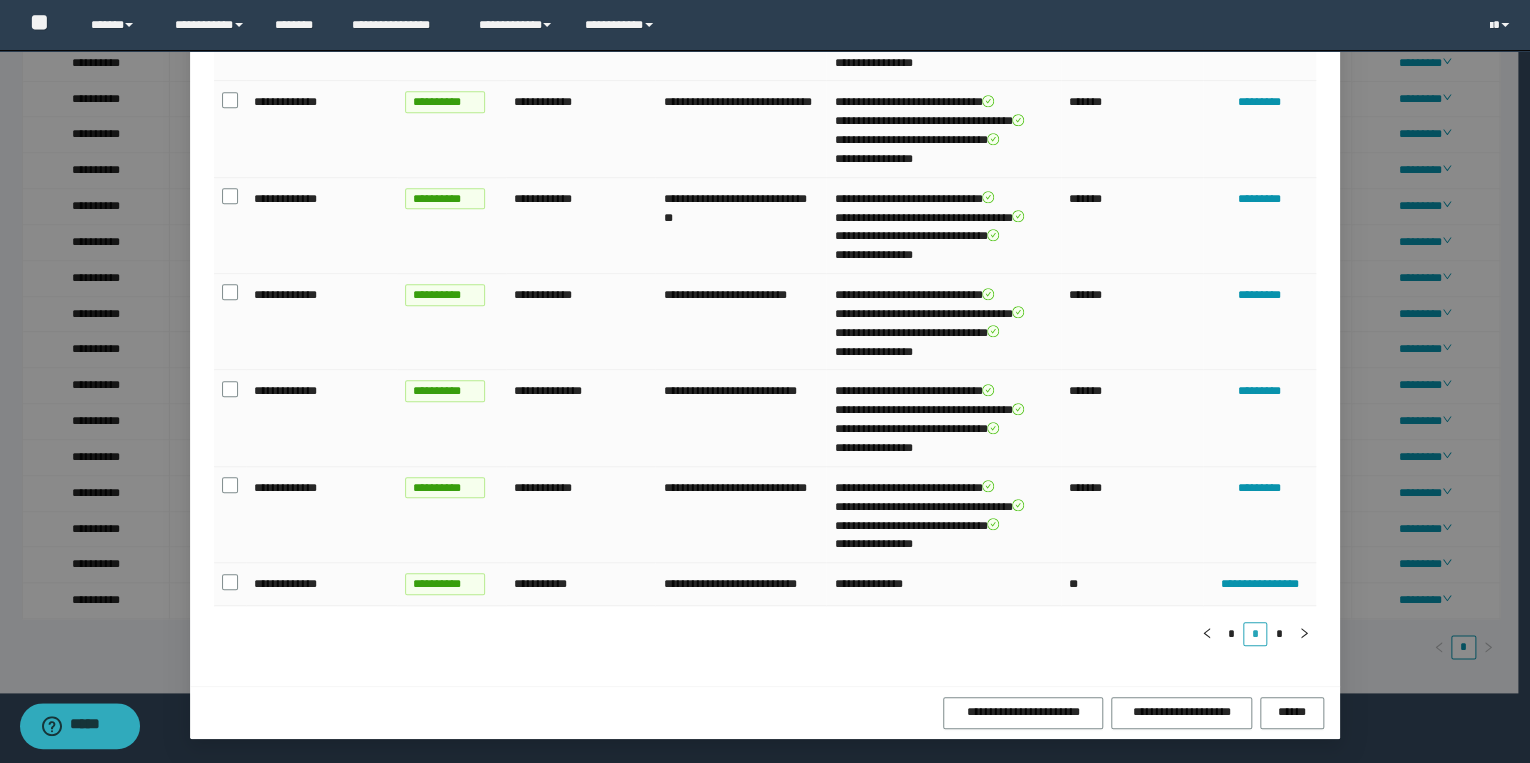 scroll, scrollTop: 568, scrollLeft: 0, axis: vertical 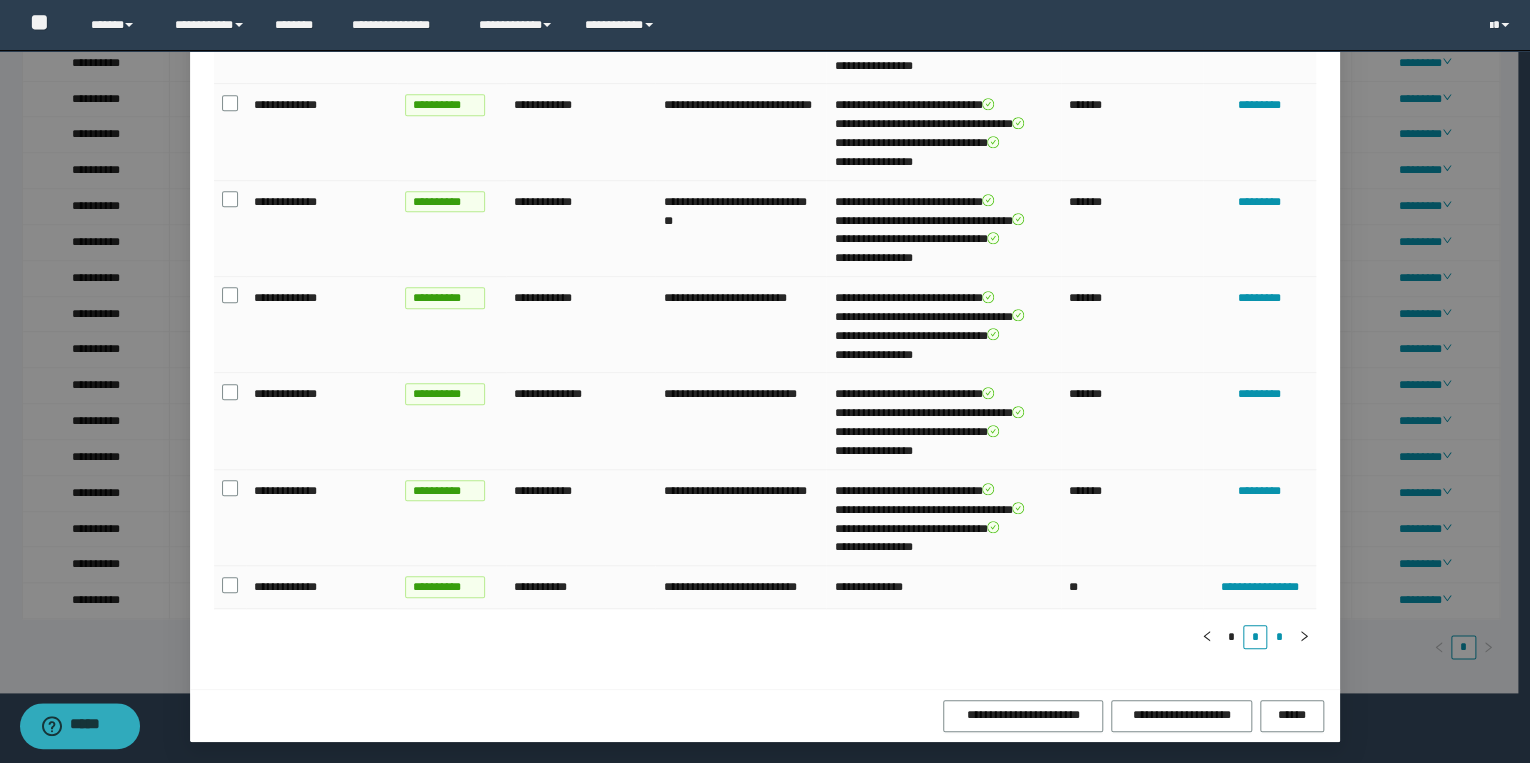 click on "*" at bounding box center (1279, 637) 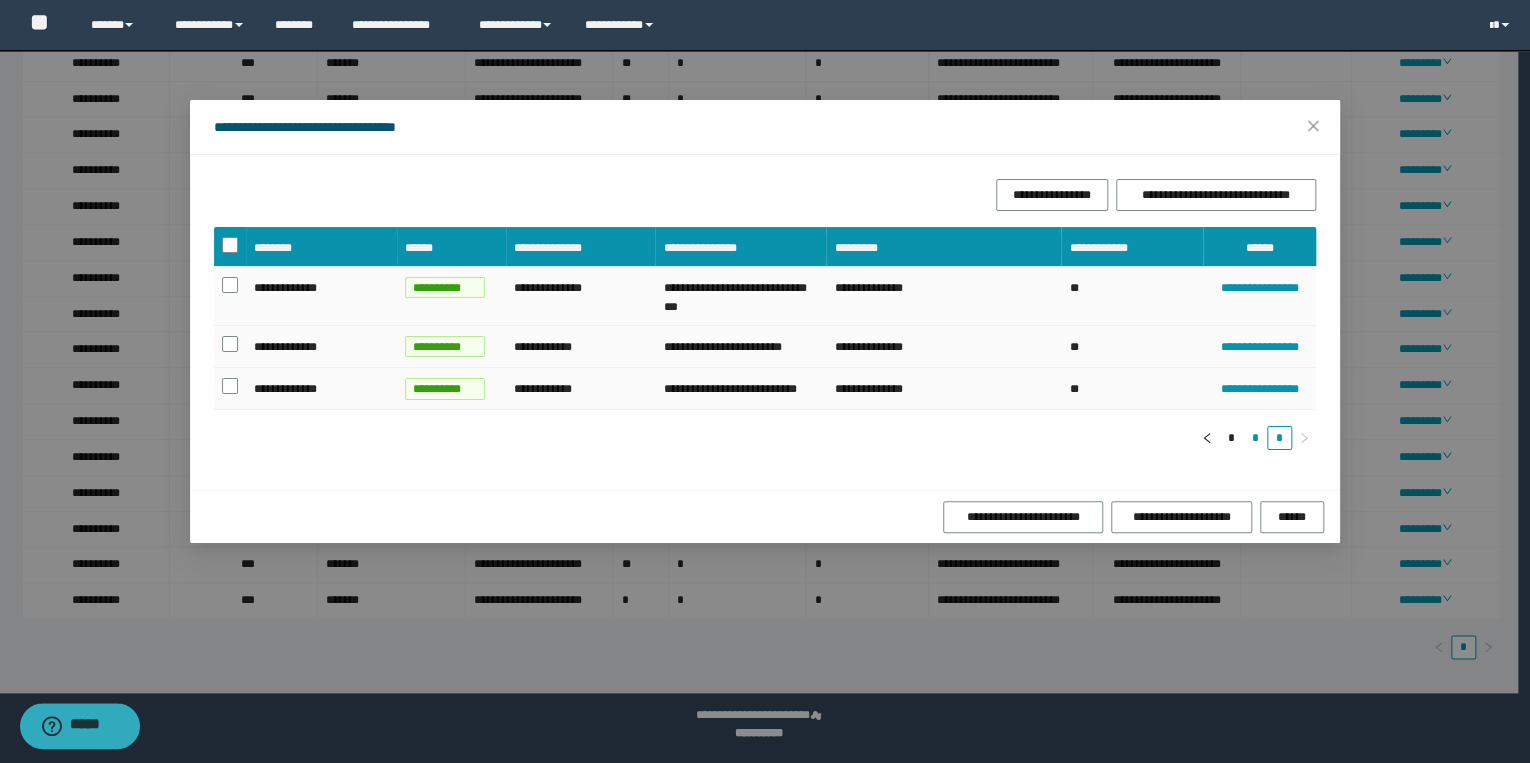 click on "*" at bounding box center [1255, 438] 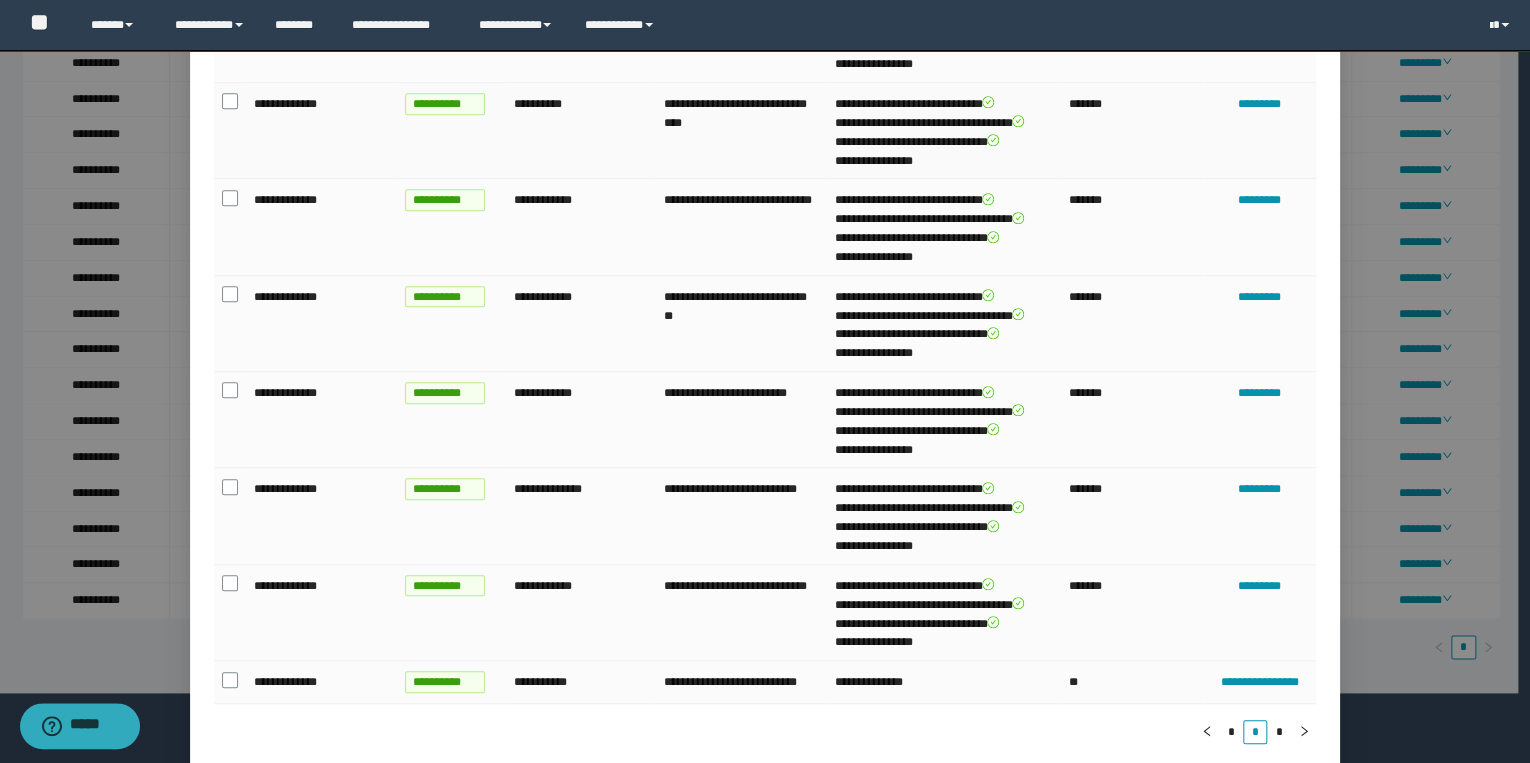 scroll, scrollTop: 568, scrollLeft: 0, axis: vertical 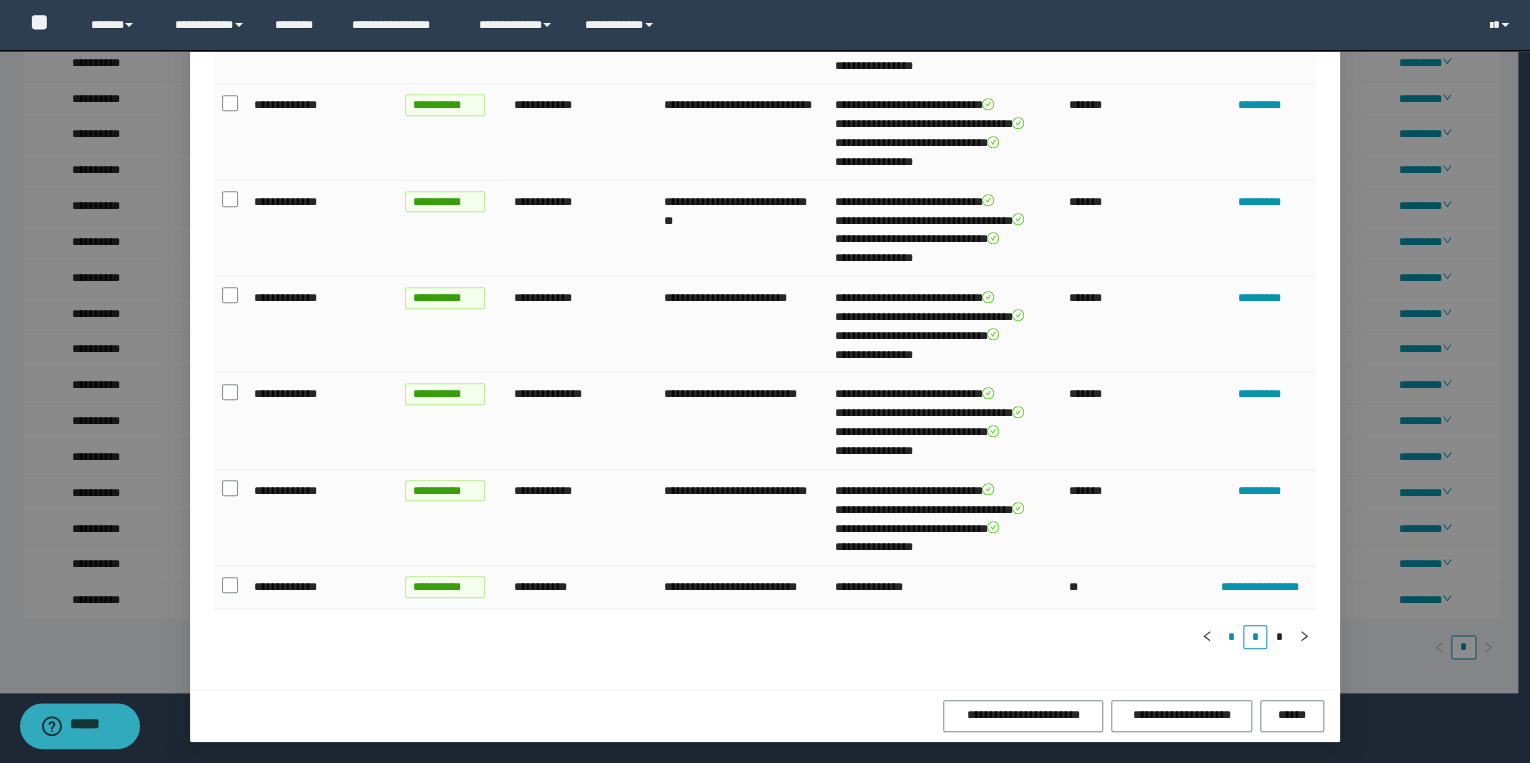 click on "*" at bounding box center [1231, 637] 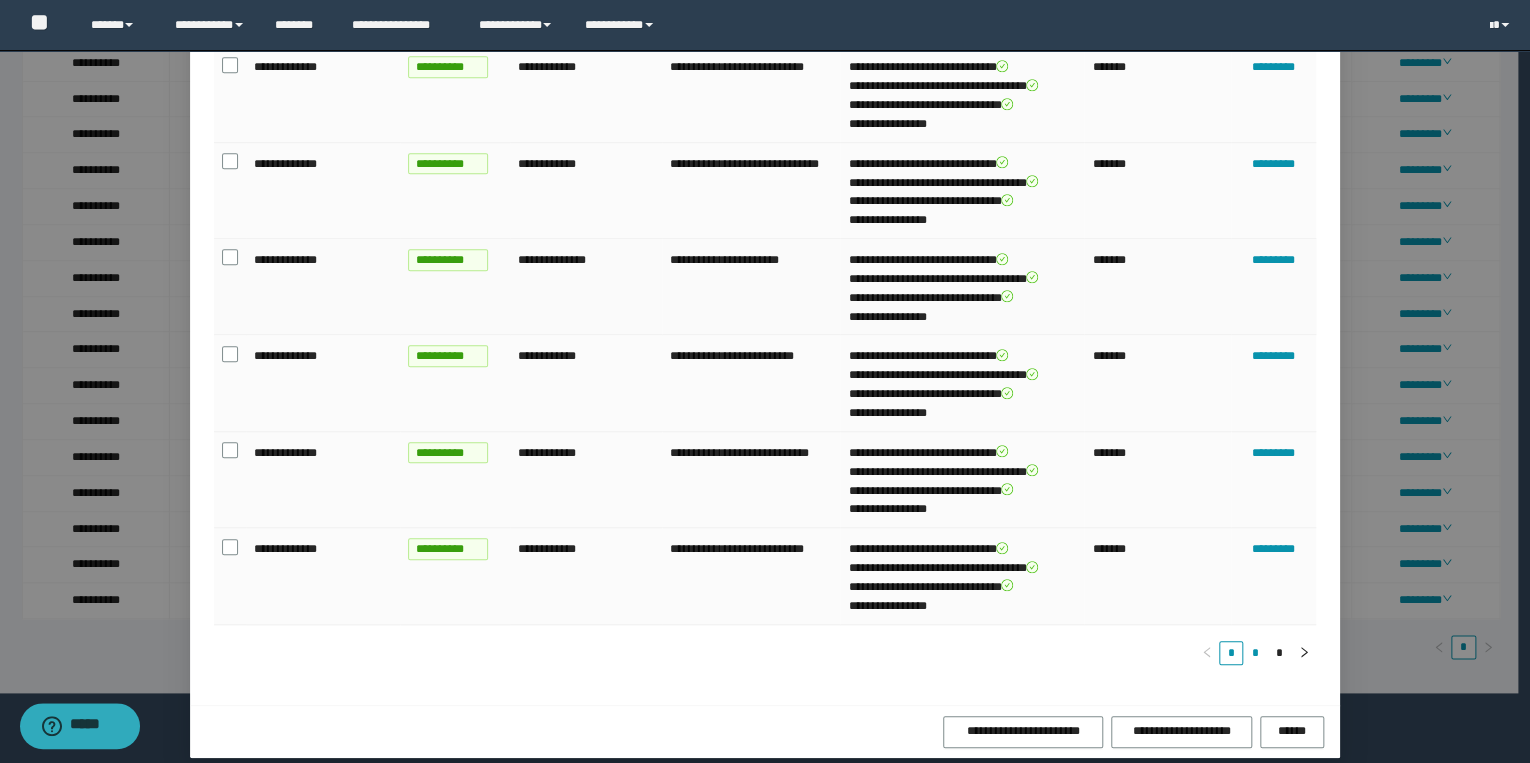 click on "*" at bounding box center (1255, 653) 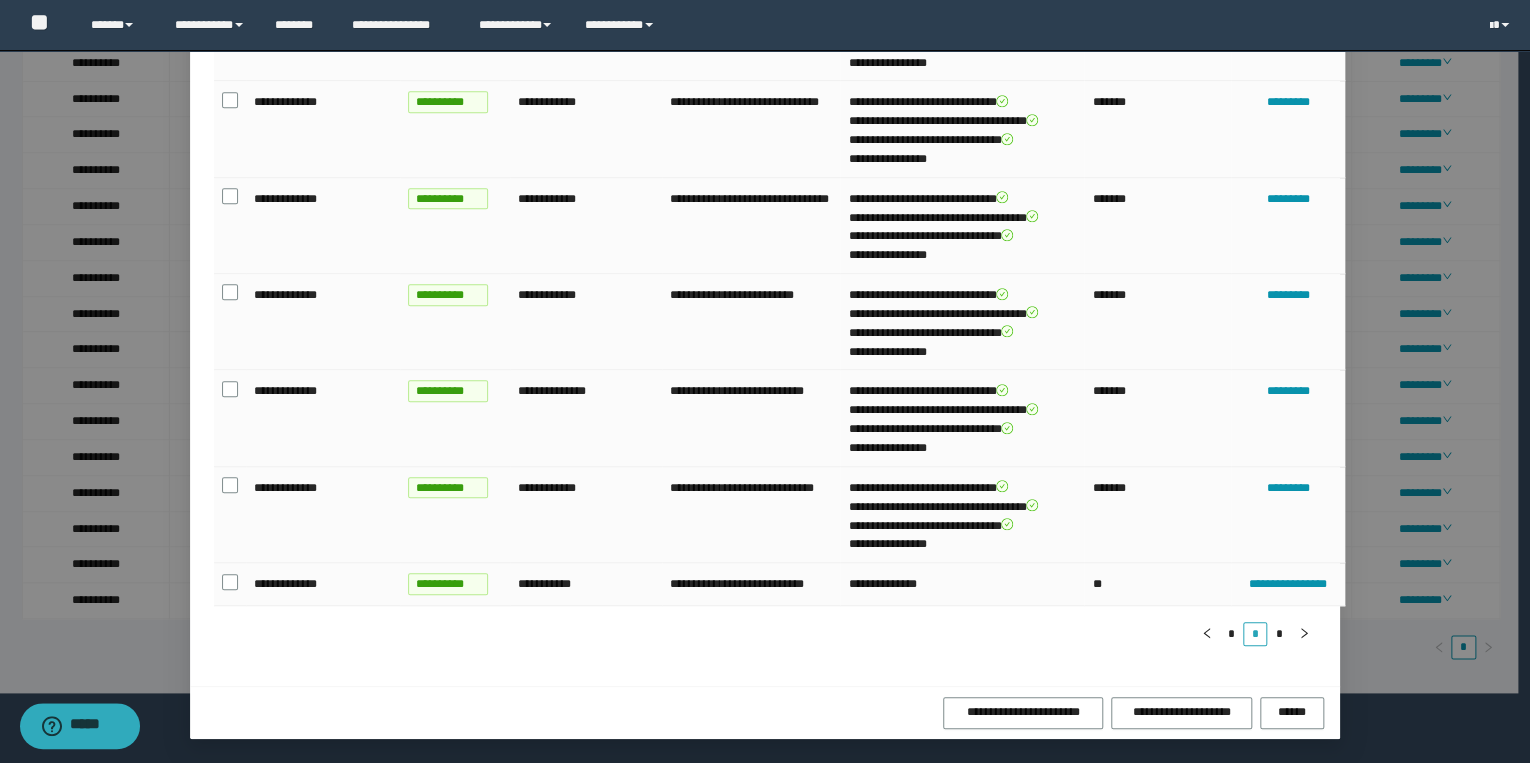 scroll, scrollTop: 568, scrollLeft: 0, axis: vertical 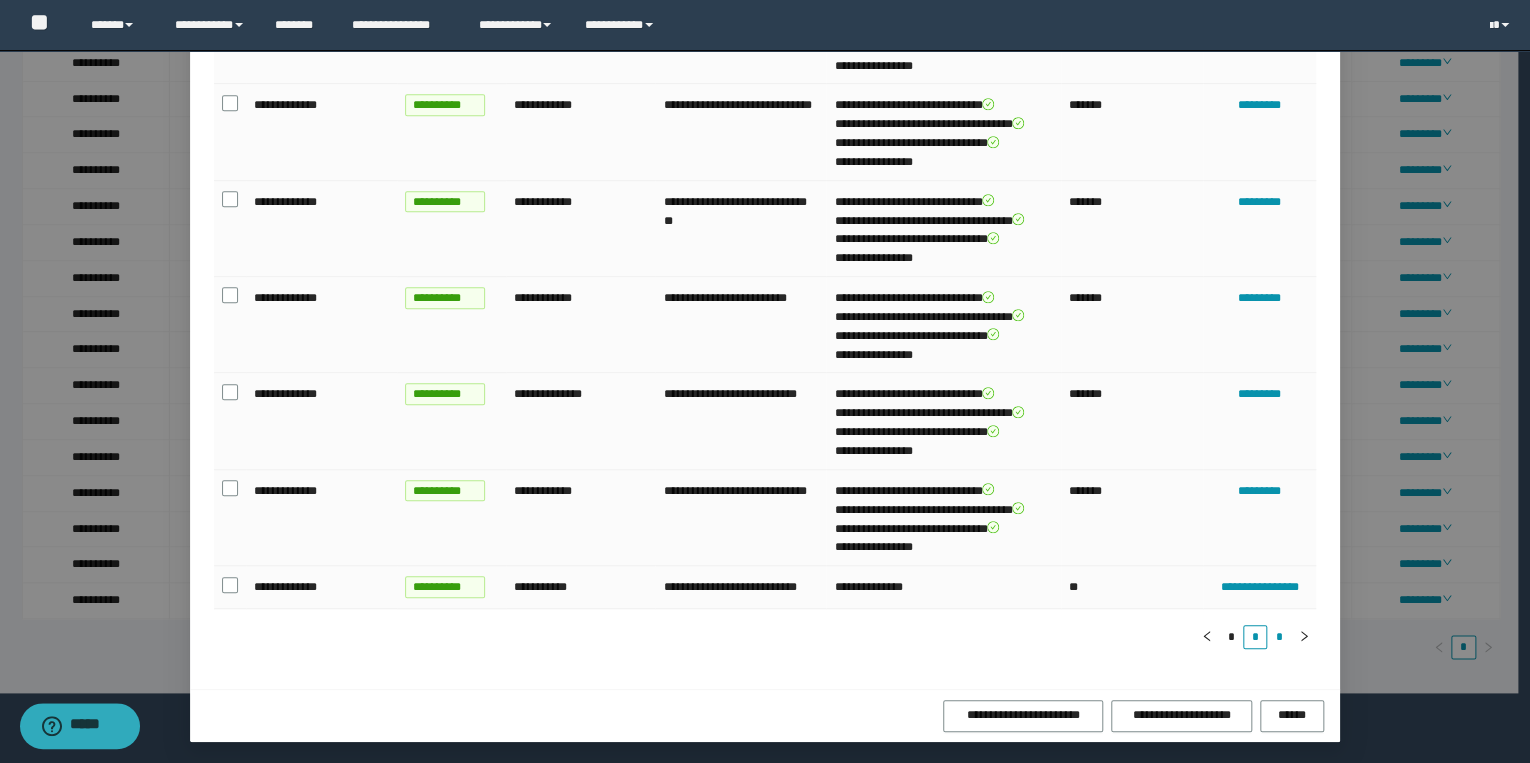 click on "*" at bounding box center [1279, 637] 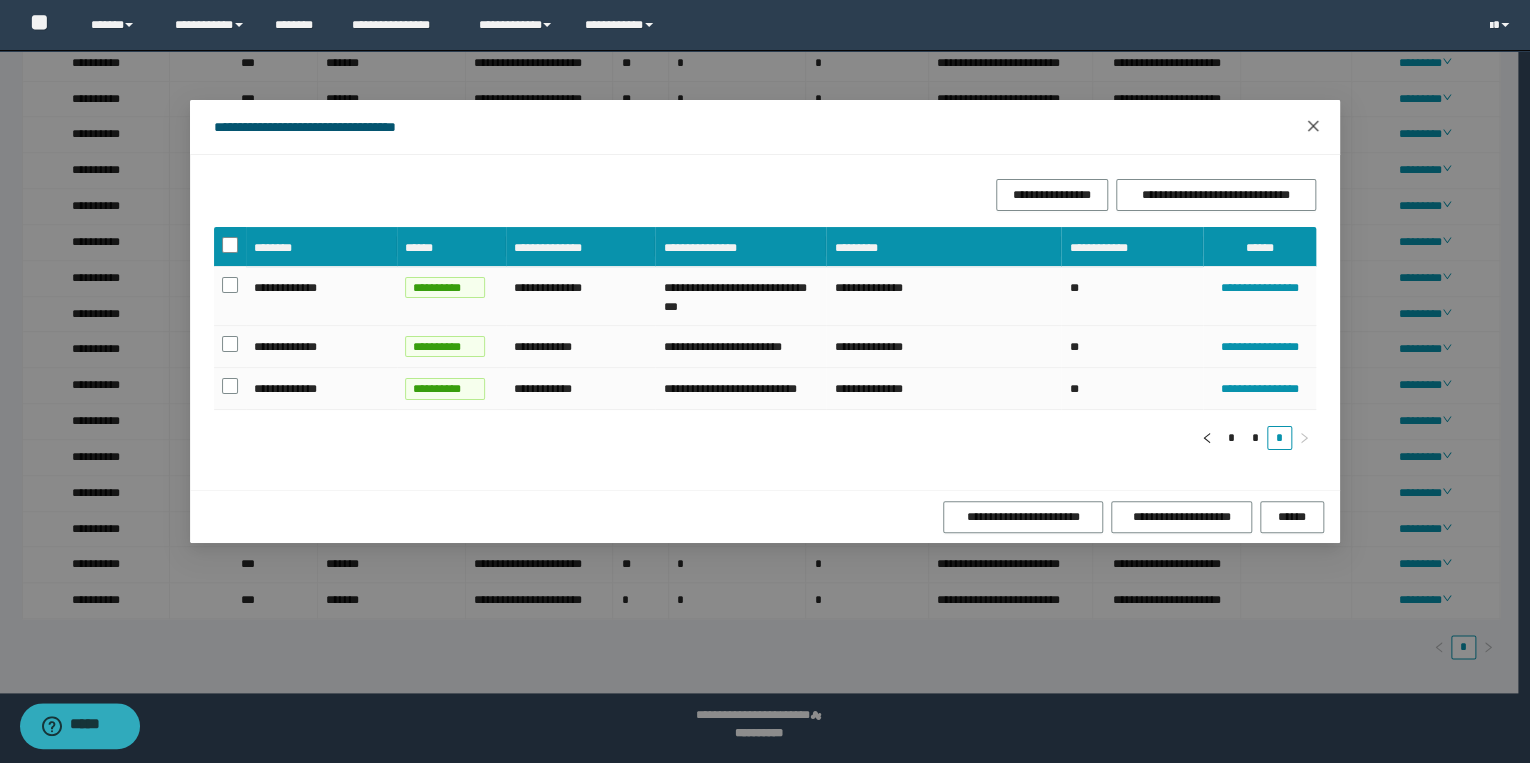 click at bounding box center (1313, 127) 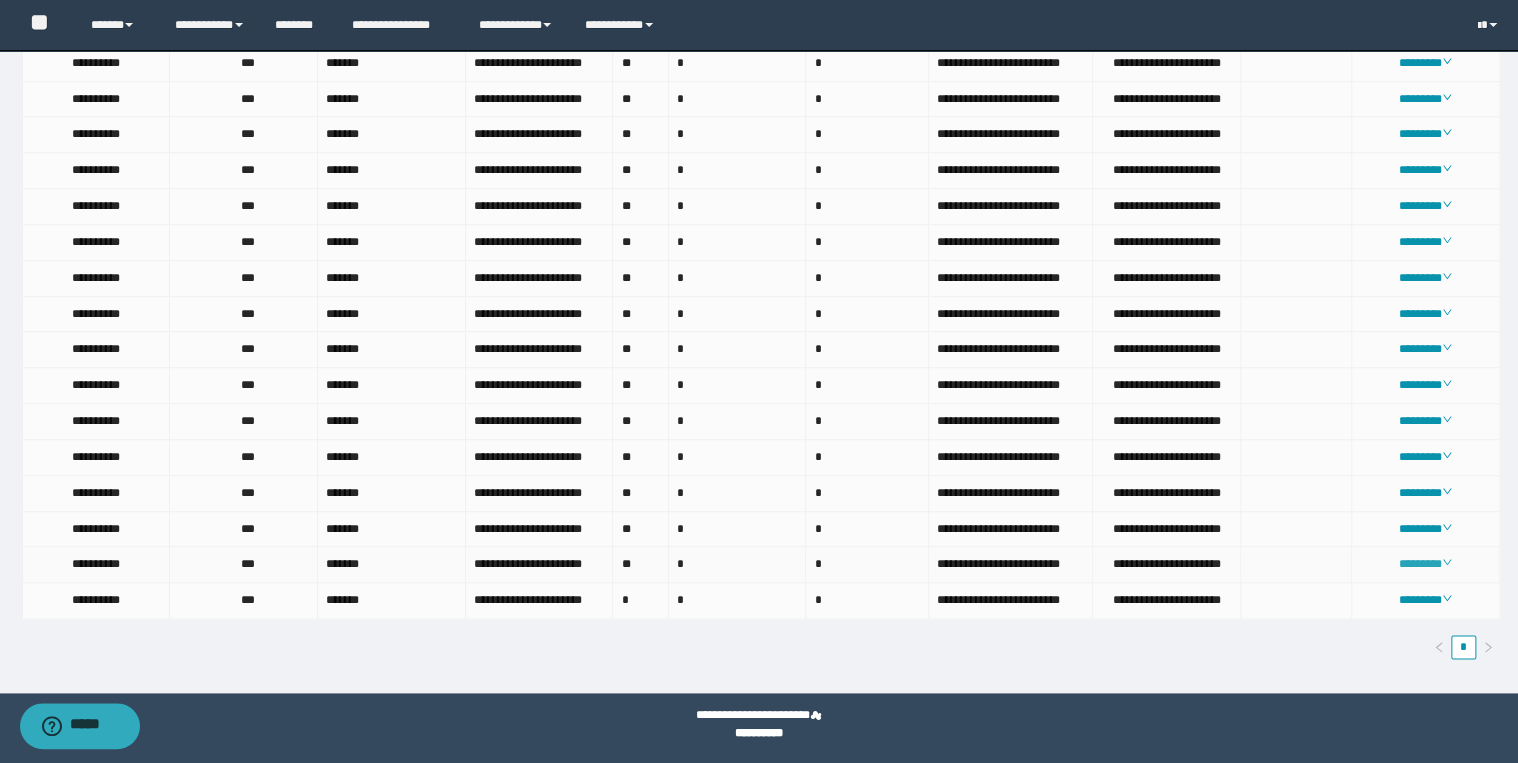 click on "********" at bounding box center (1425, 564) 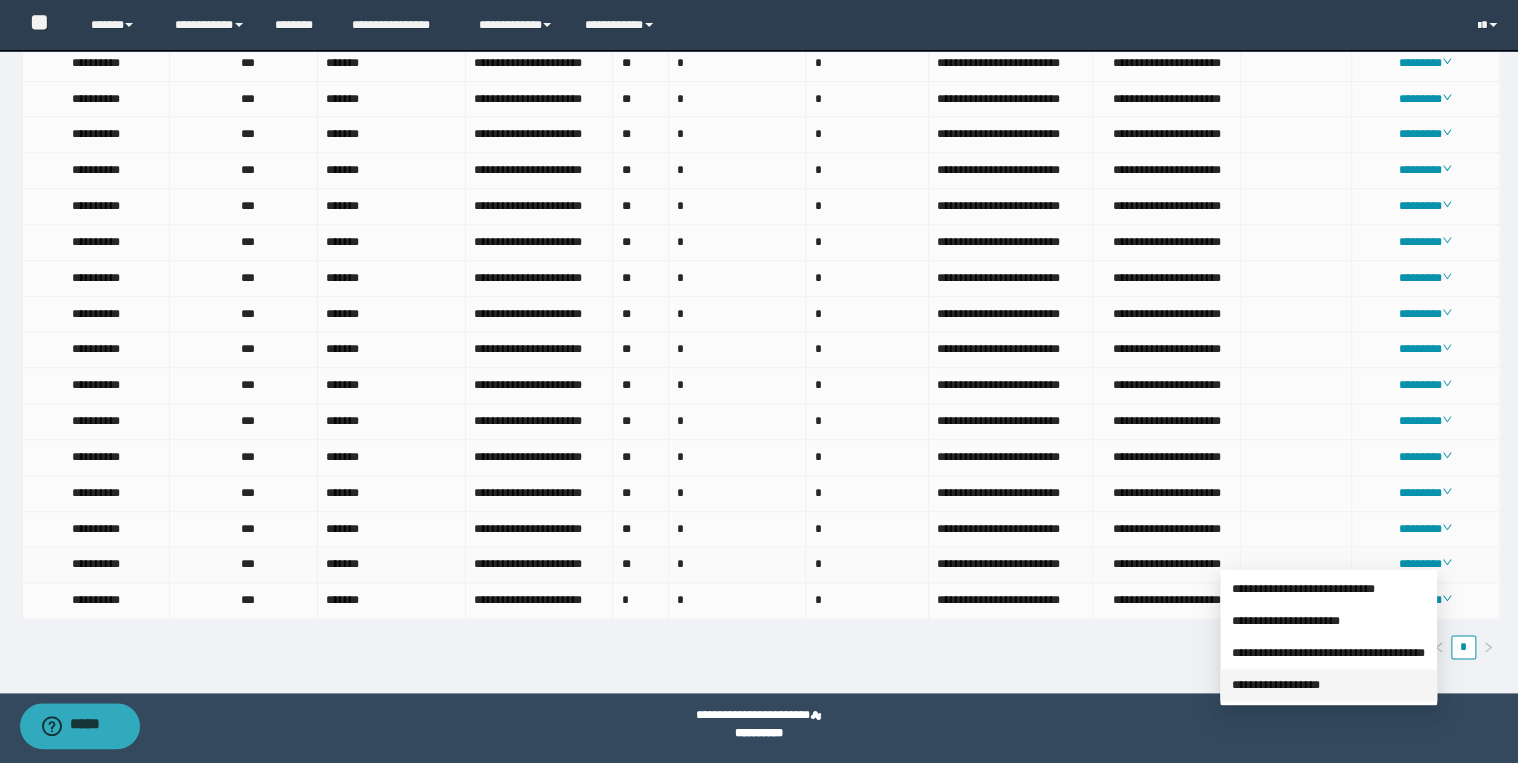 click on "**********" at bounding box center (1276, 685) 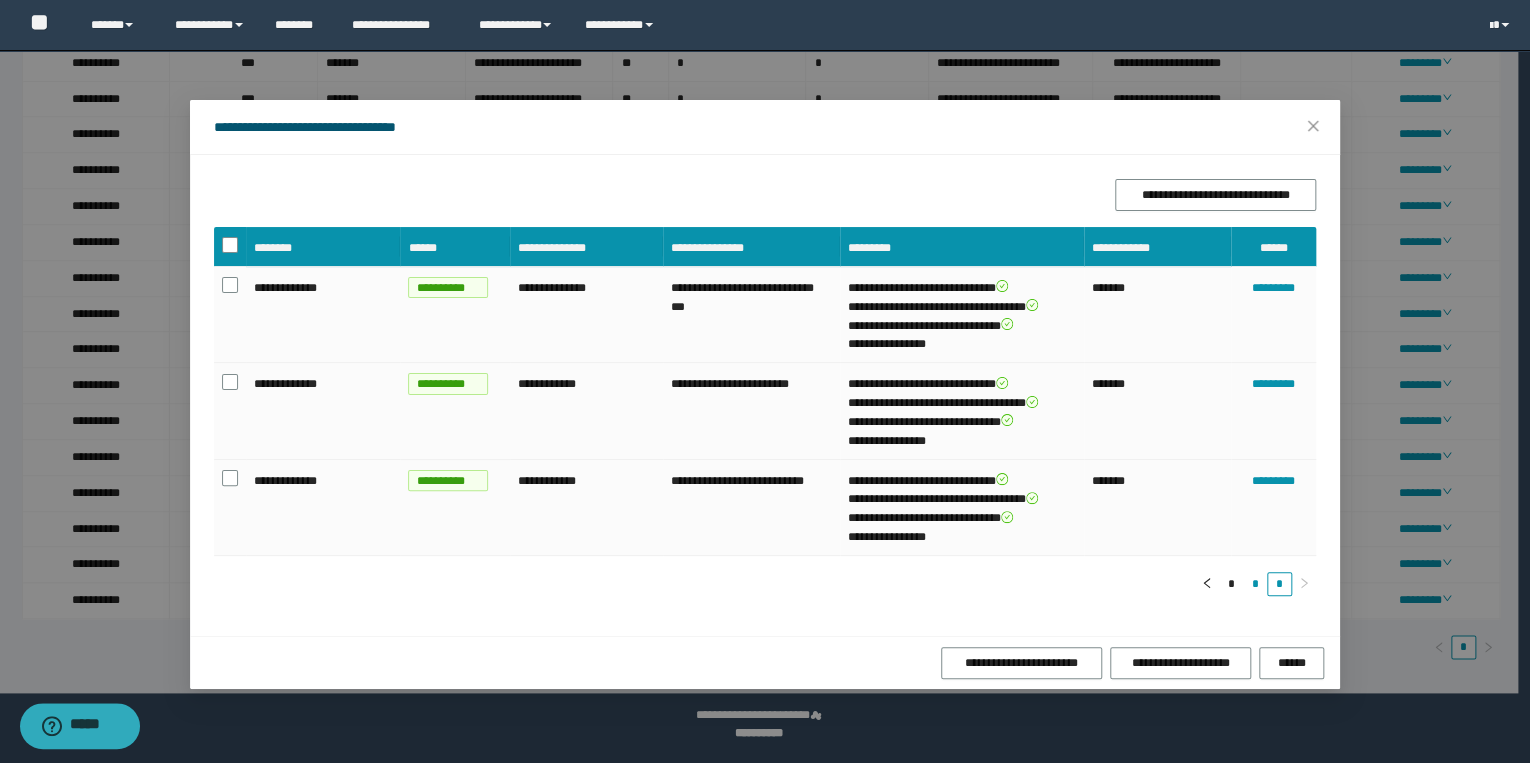 click on "*" at bounding box center (1255, 584) 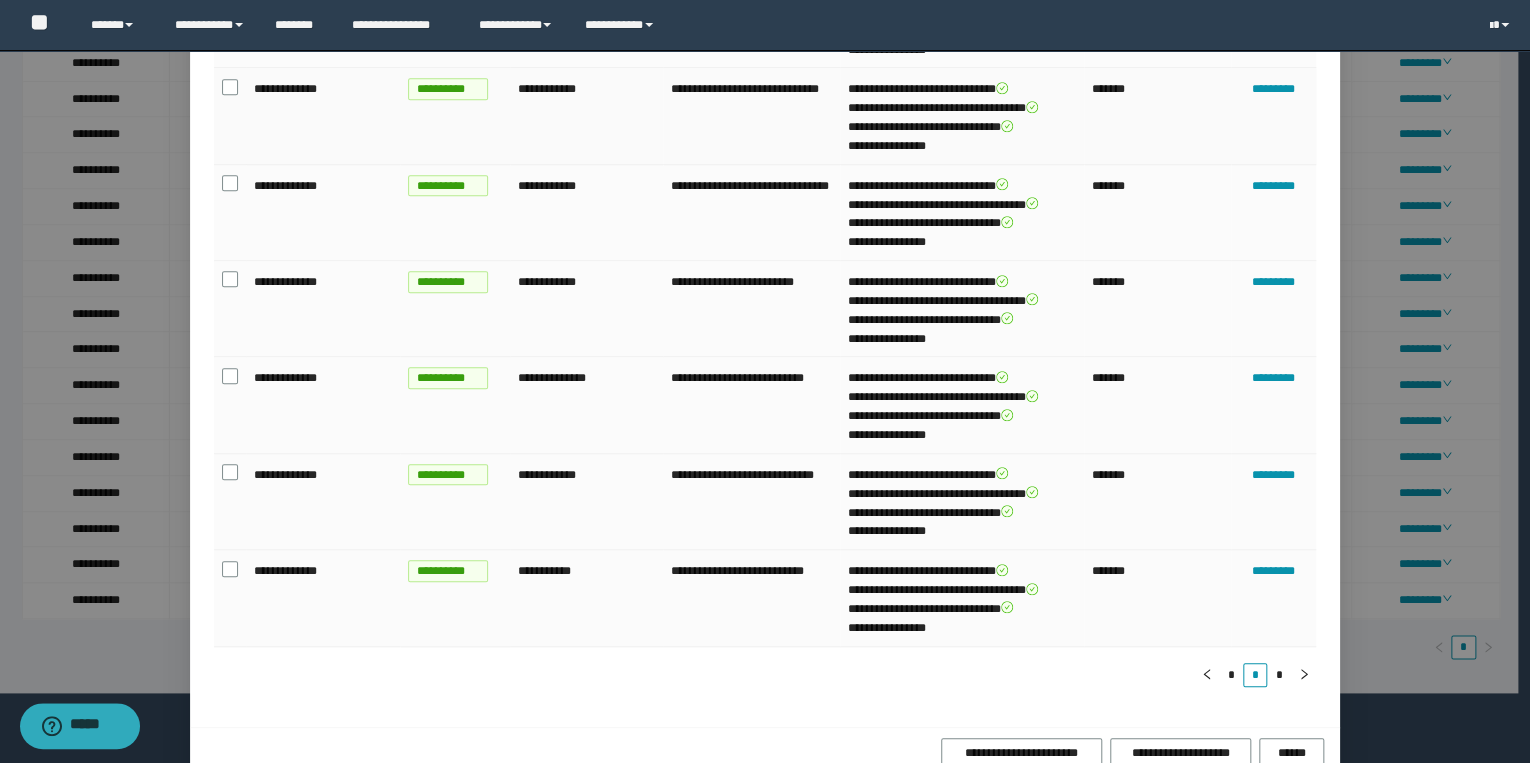 scroll, scrollTop: 606, scrollLeft: 0, axis: vertical 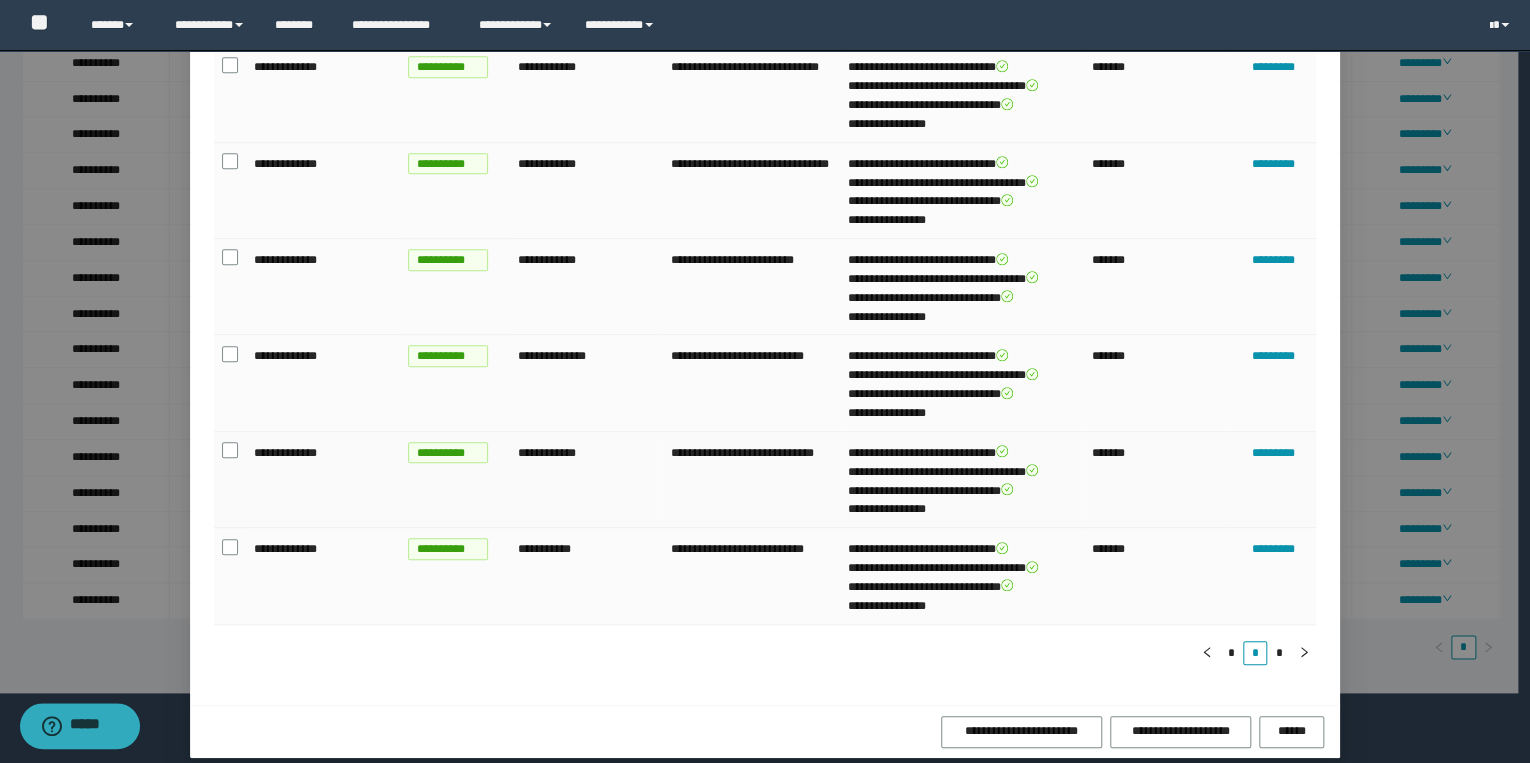 type 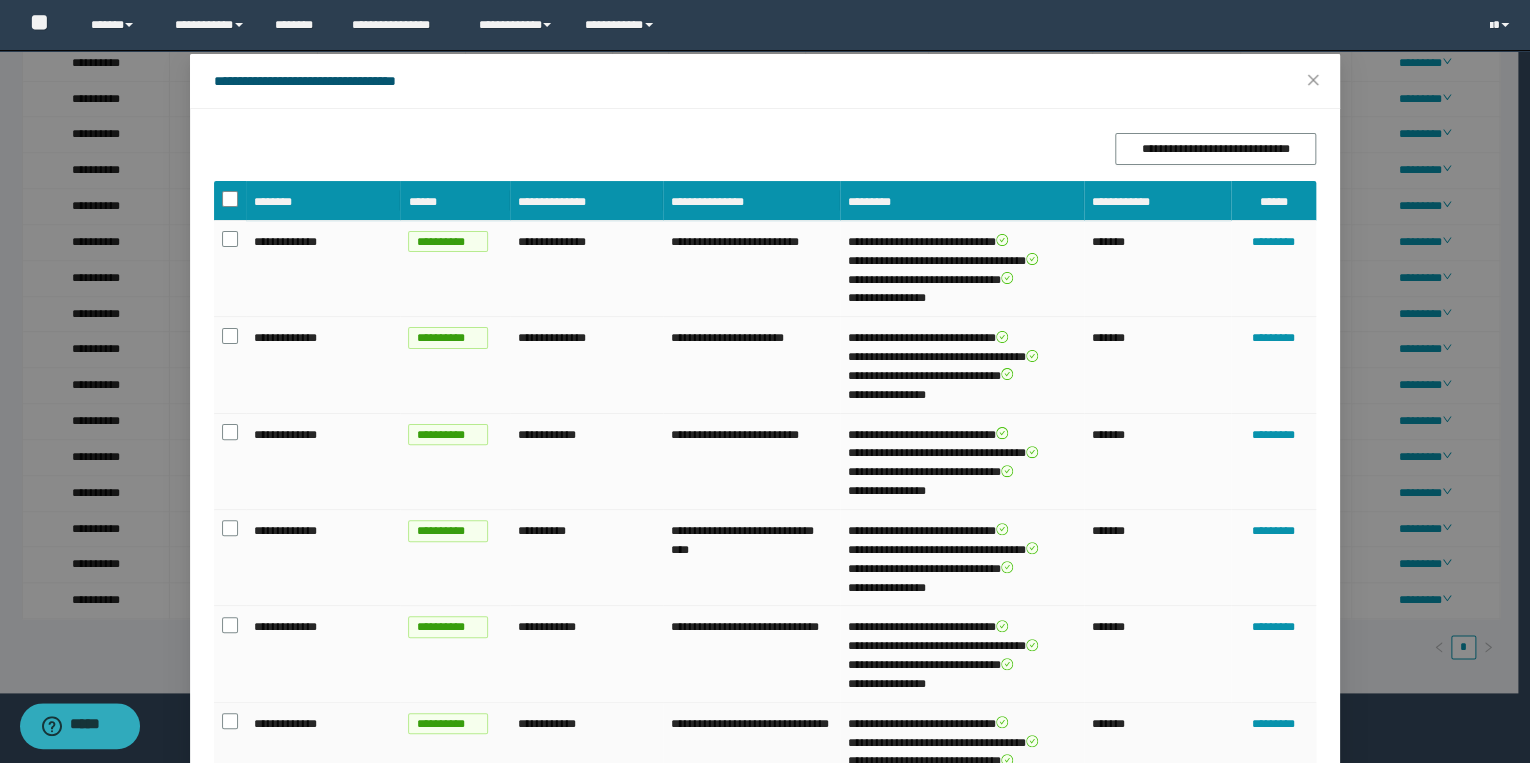 scroll, scrollTop: 0, scrollLeft: 0, axis: both 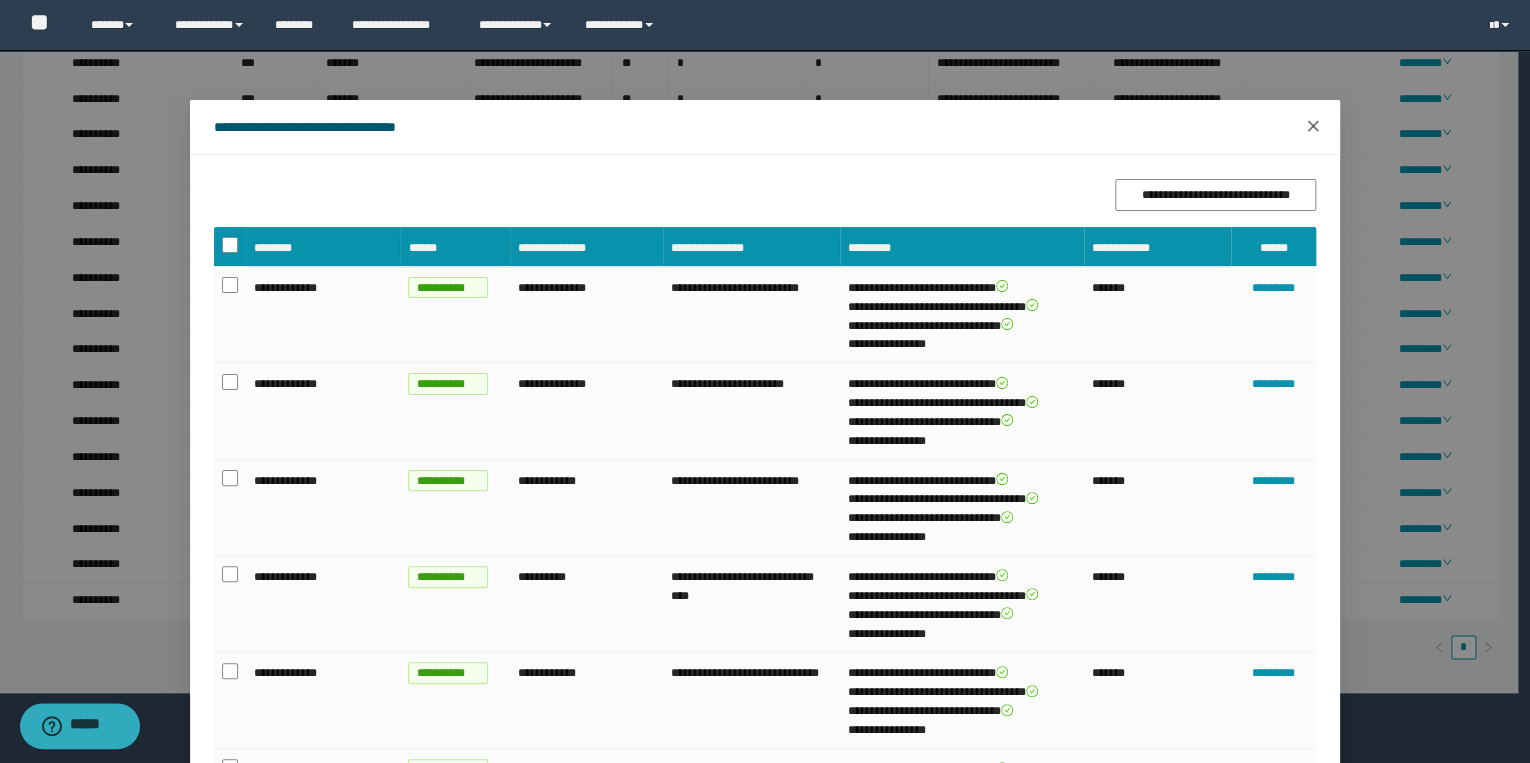 click 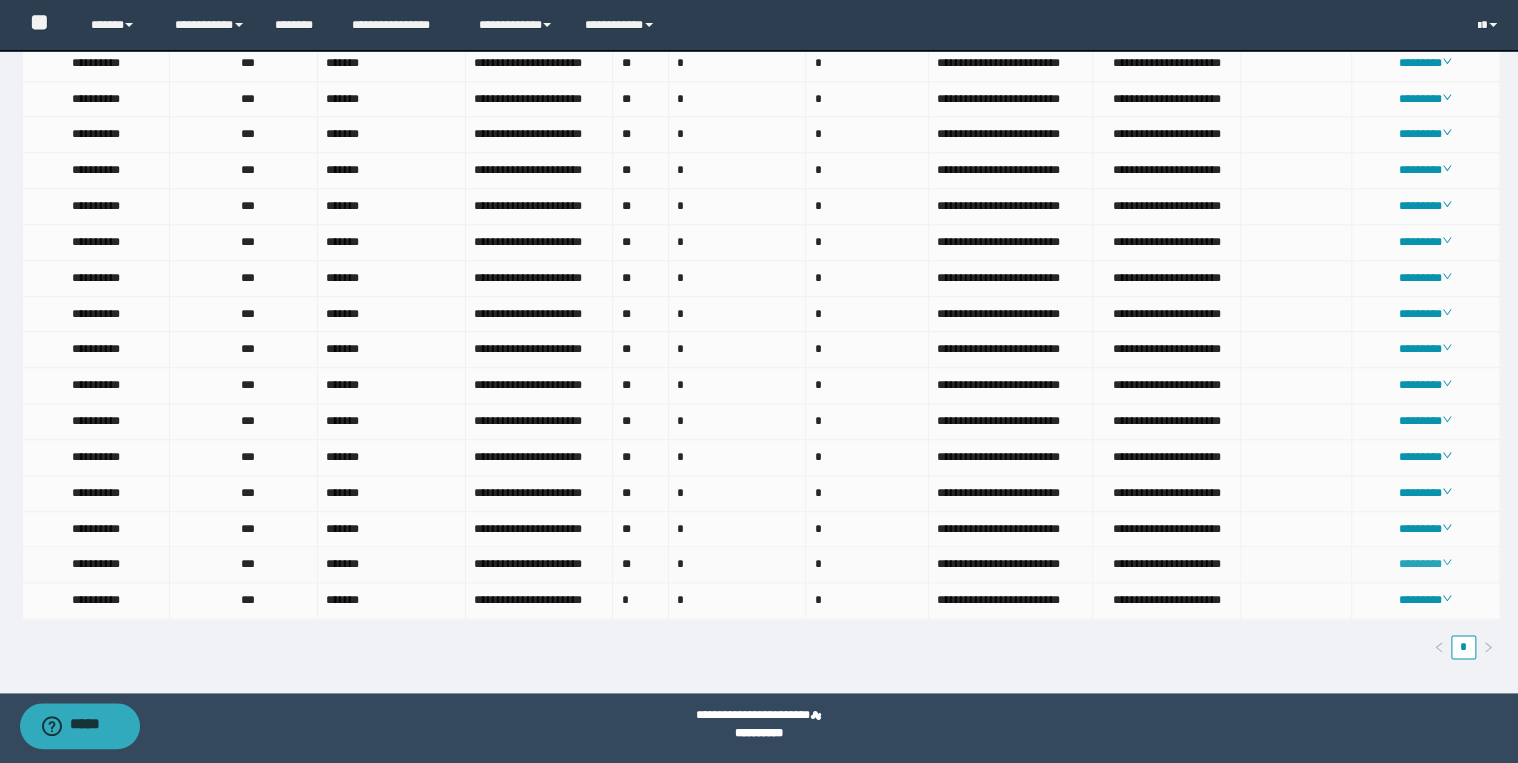 click on "********" at bounding box center (1425, 564) 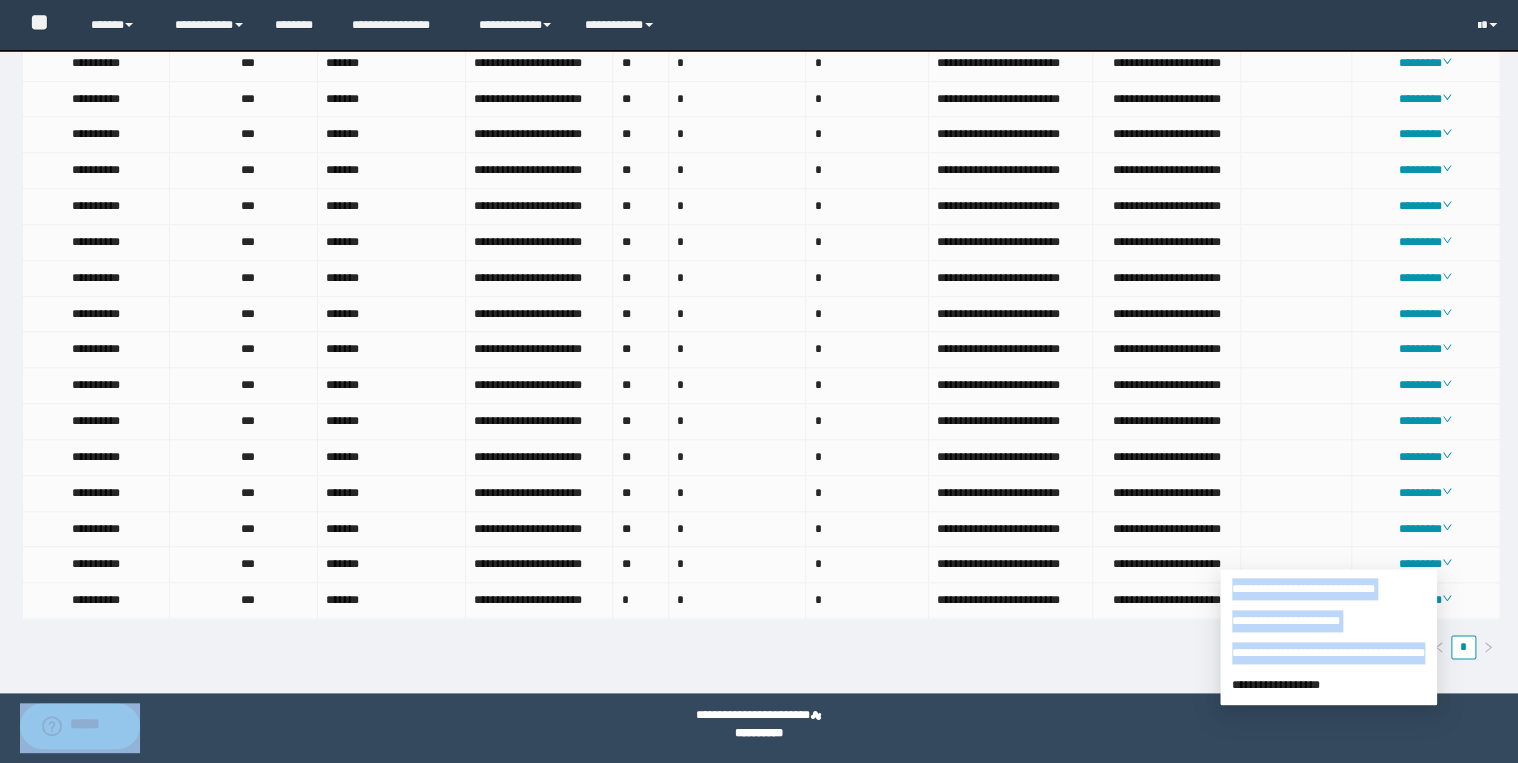 drag, startPoint x: 1280, startPoint y: 662, endPoint x: 1055, endPoint y: 736, distance: 236.85649 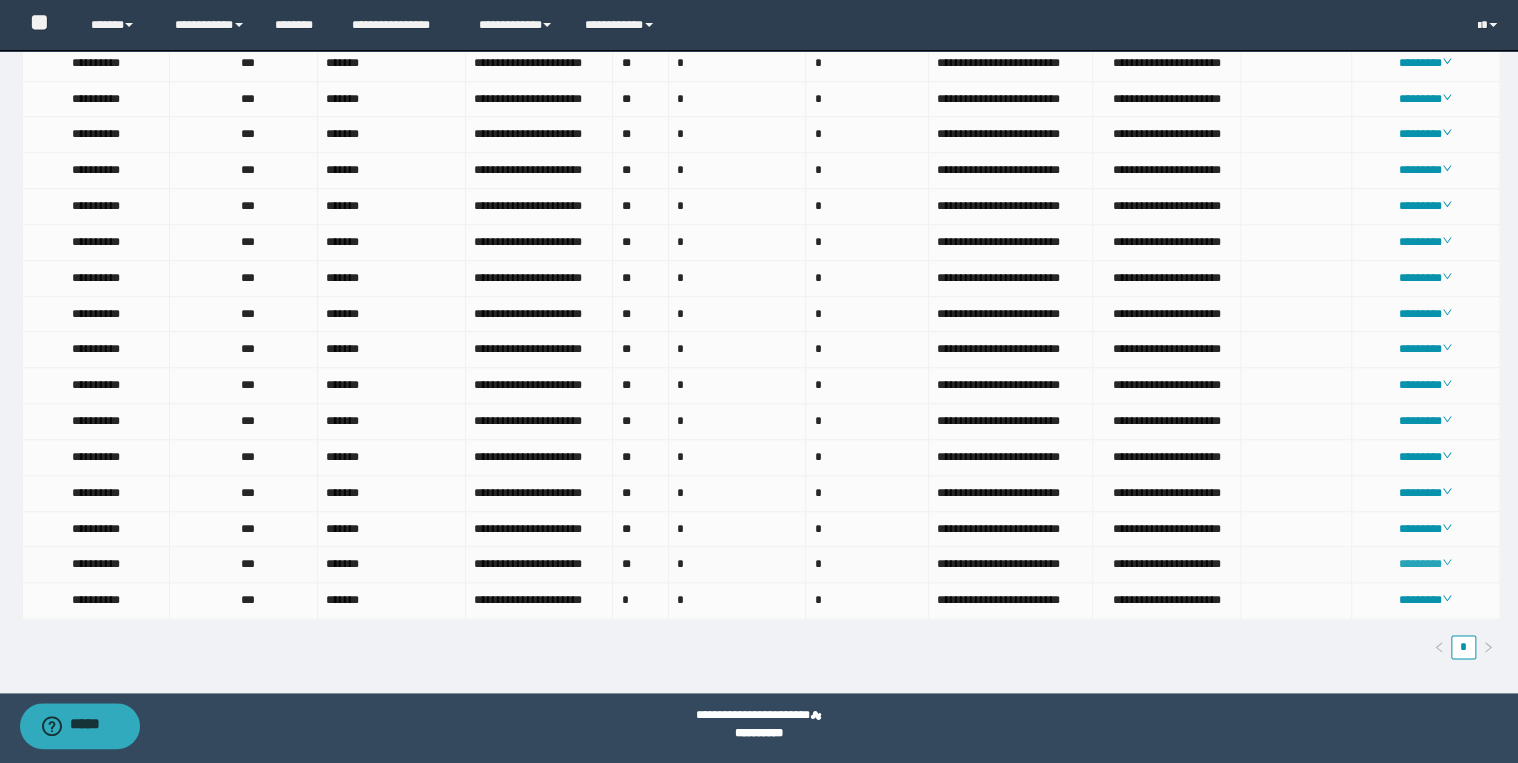 click on "********" at bounding box center (1425, 564) 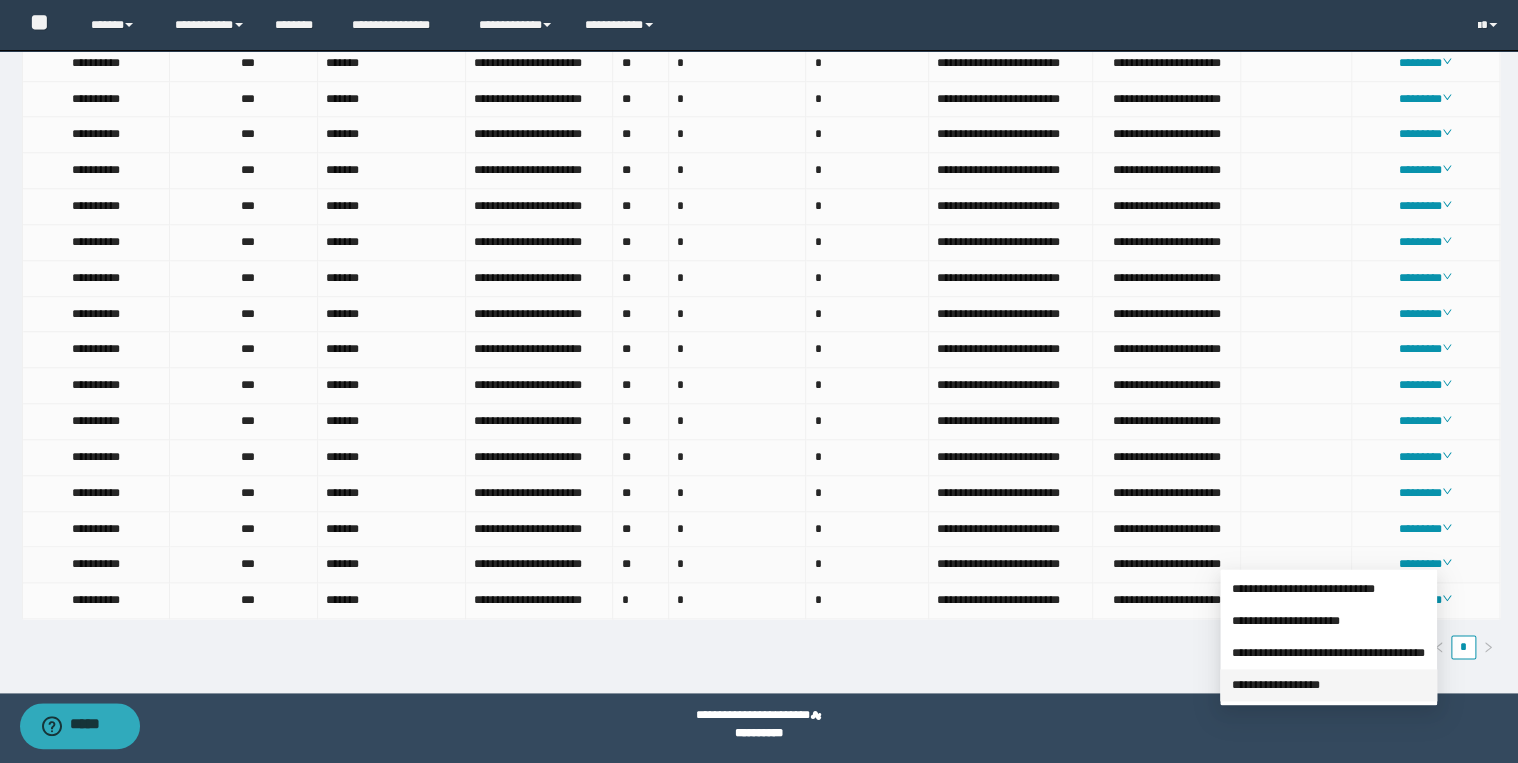 click on "**********" at bounding box center (1276, 685) 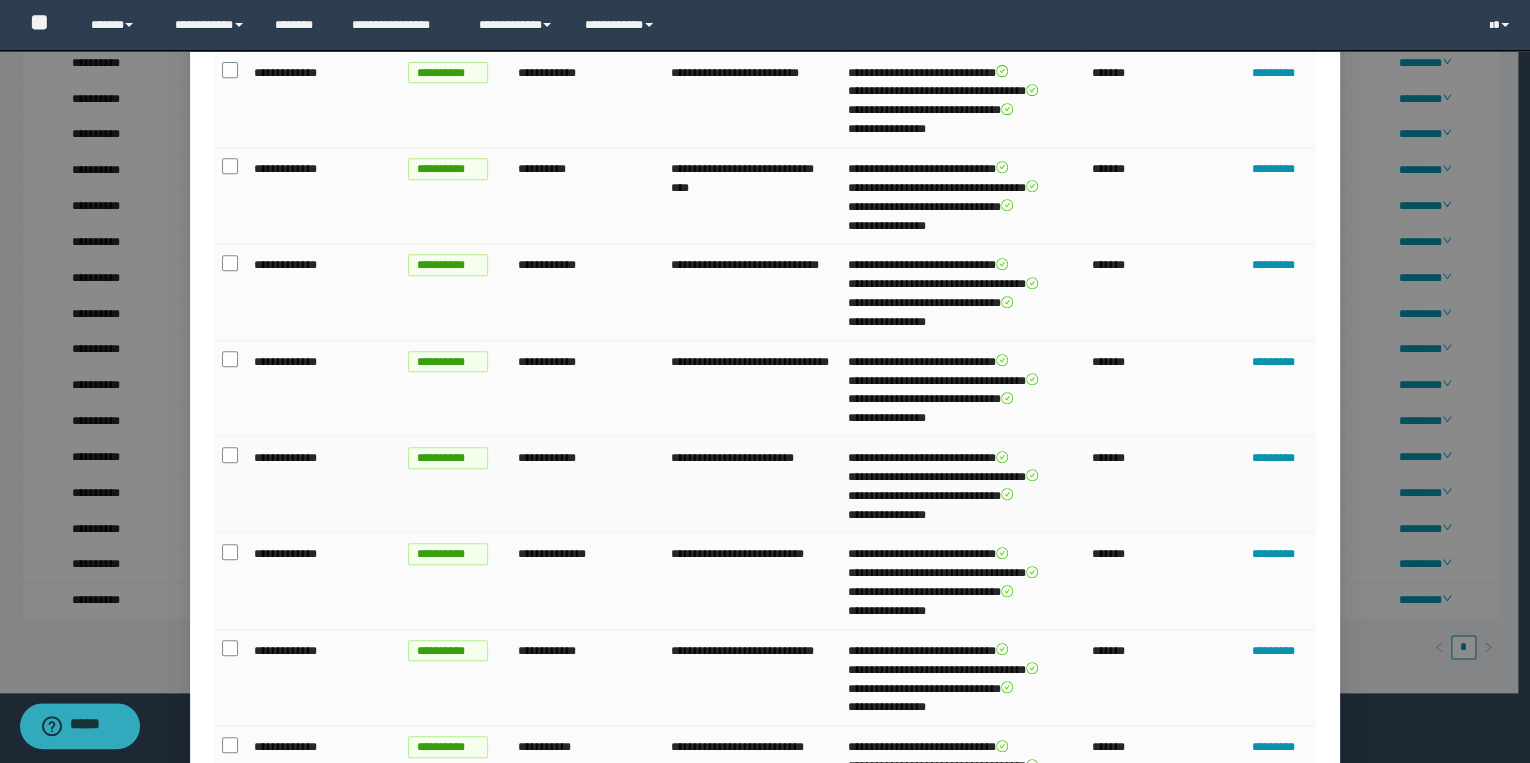 scroll, scrollTop: 606, scrollLeft: 0, axis: vertical 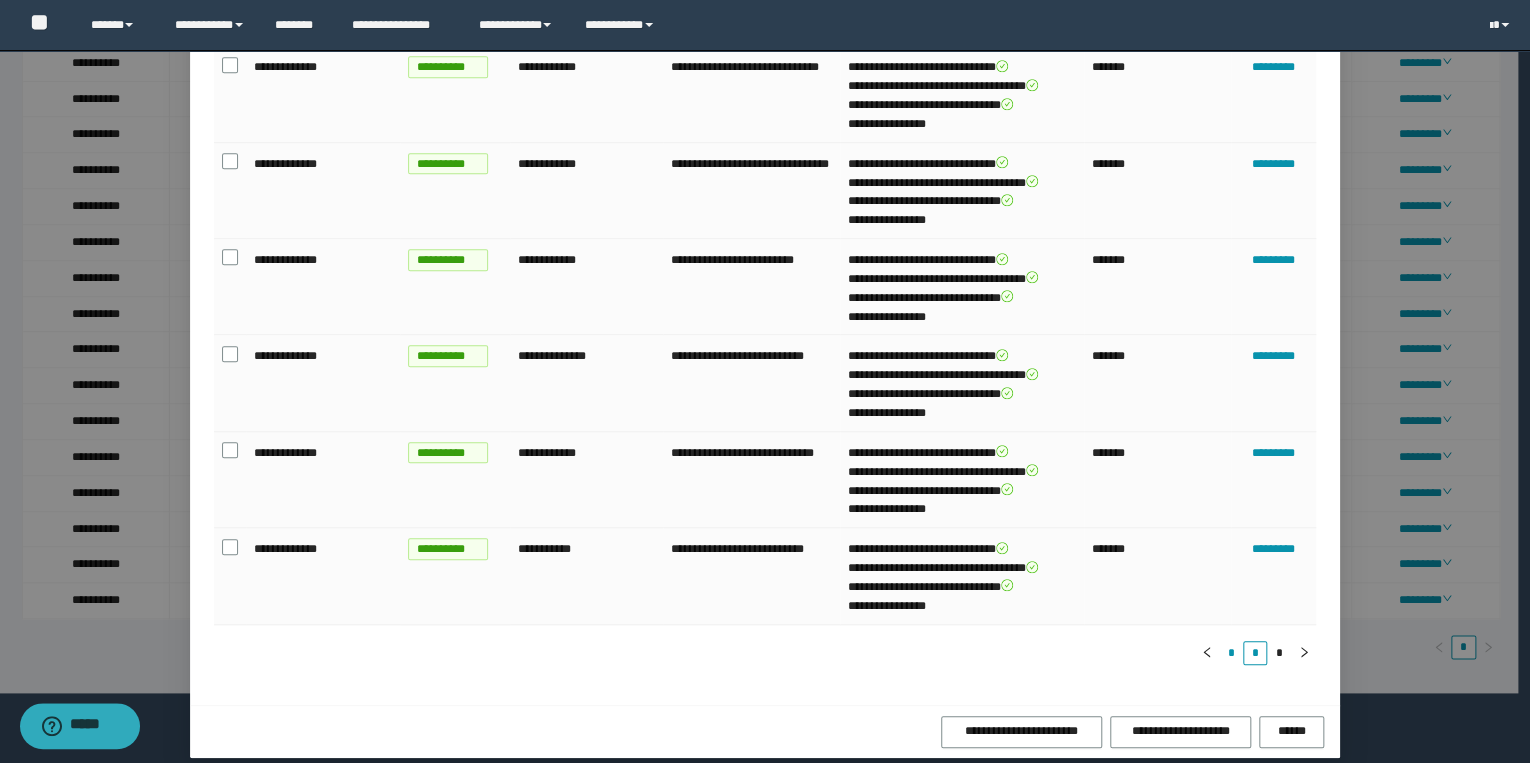 click on "*" at bounding box center [1231, 653] 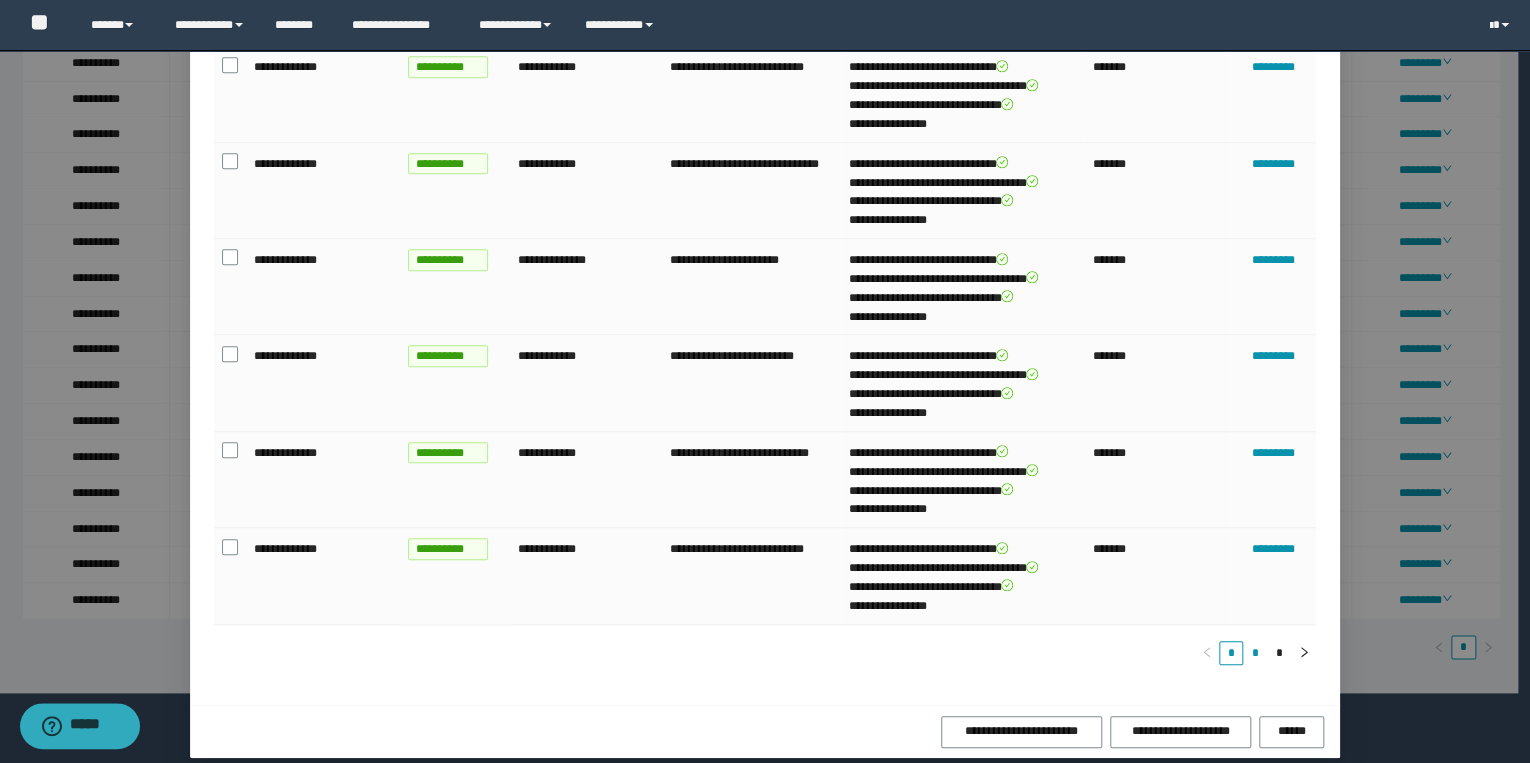 click on "*" at bounding box center (1255, 653) 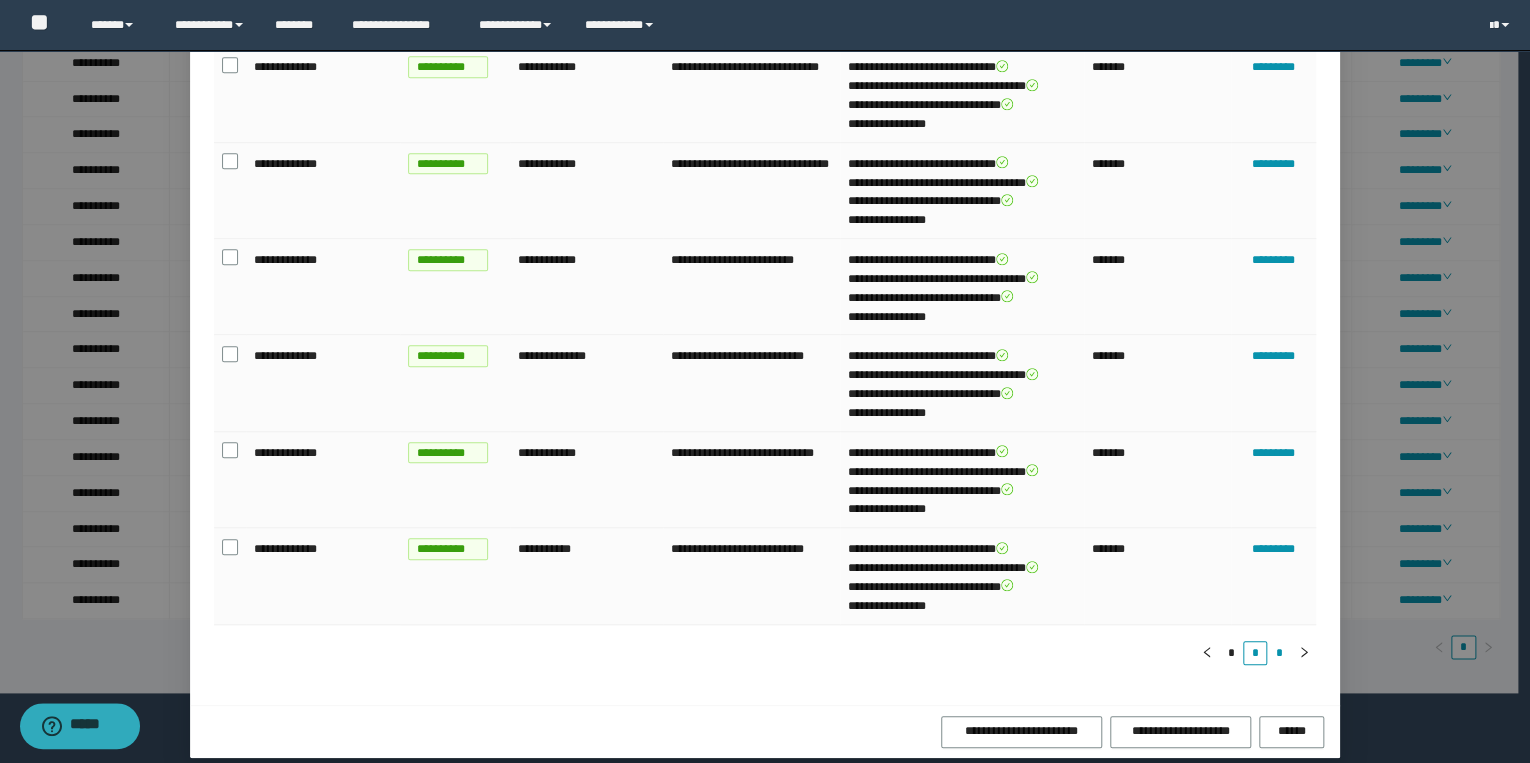 click on "*" at bounding box center (1279, 653) 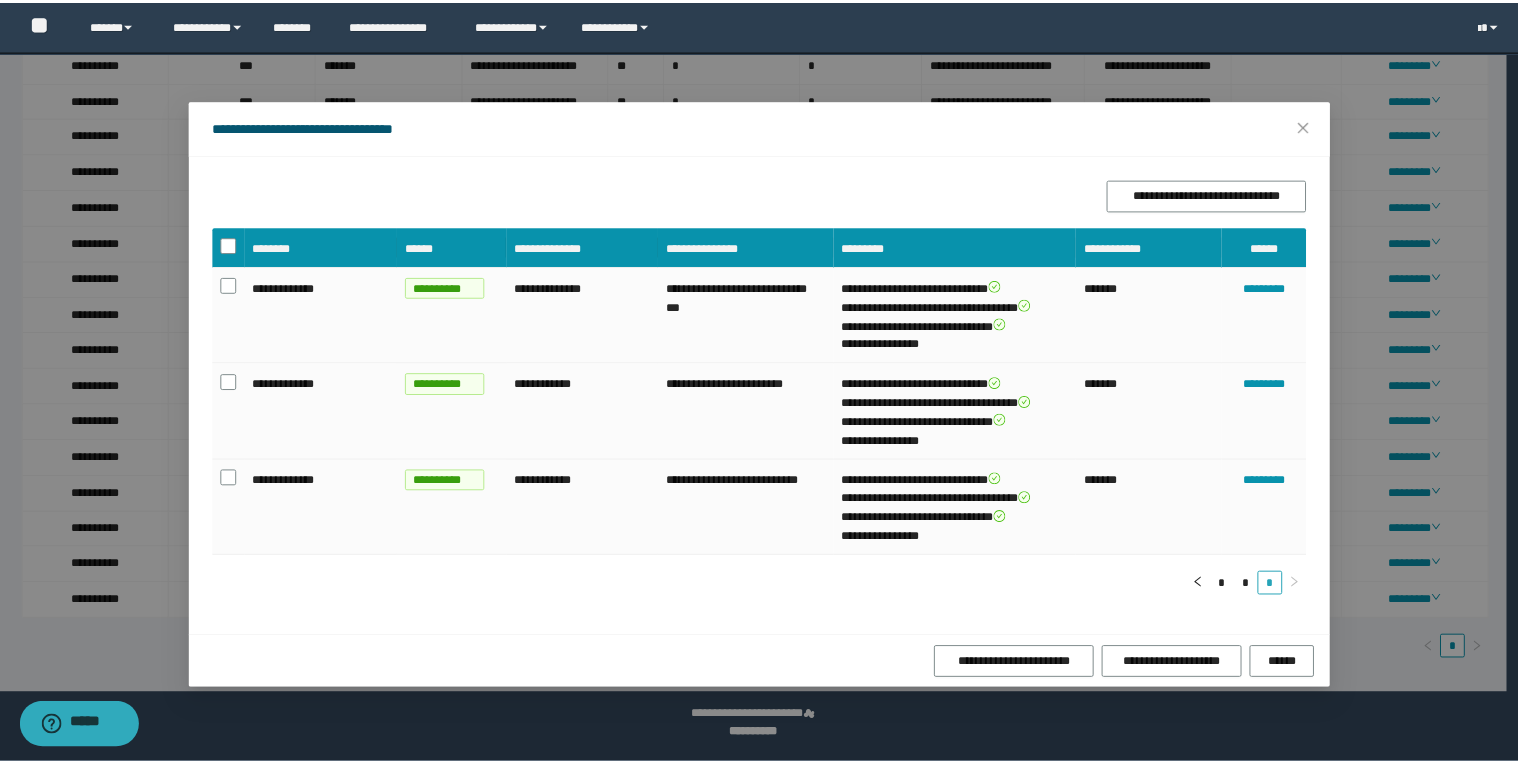 scroll, scrollTop: 0, scrollLeft: 0, axis: both 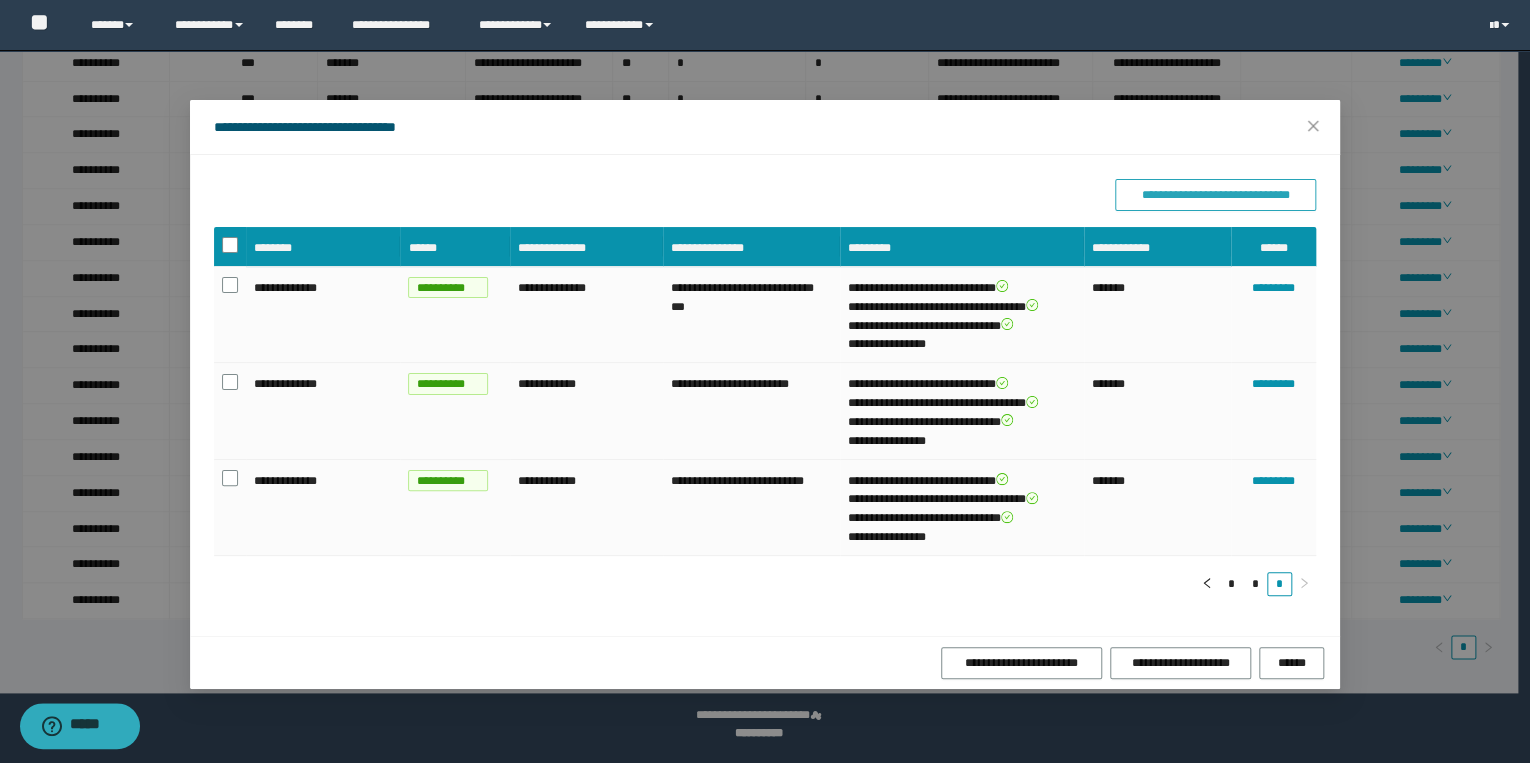 click on "**********" at bounding box center (1215, 195) 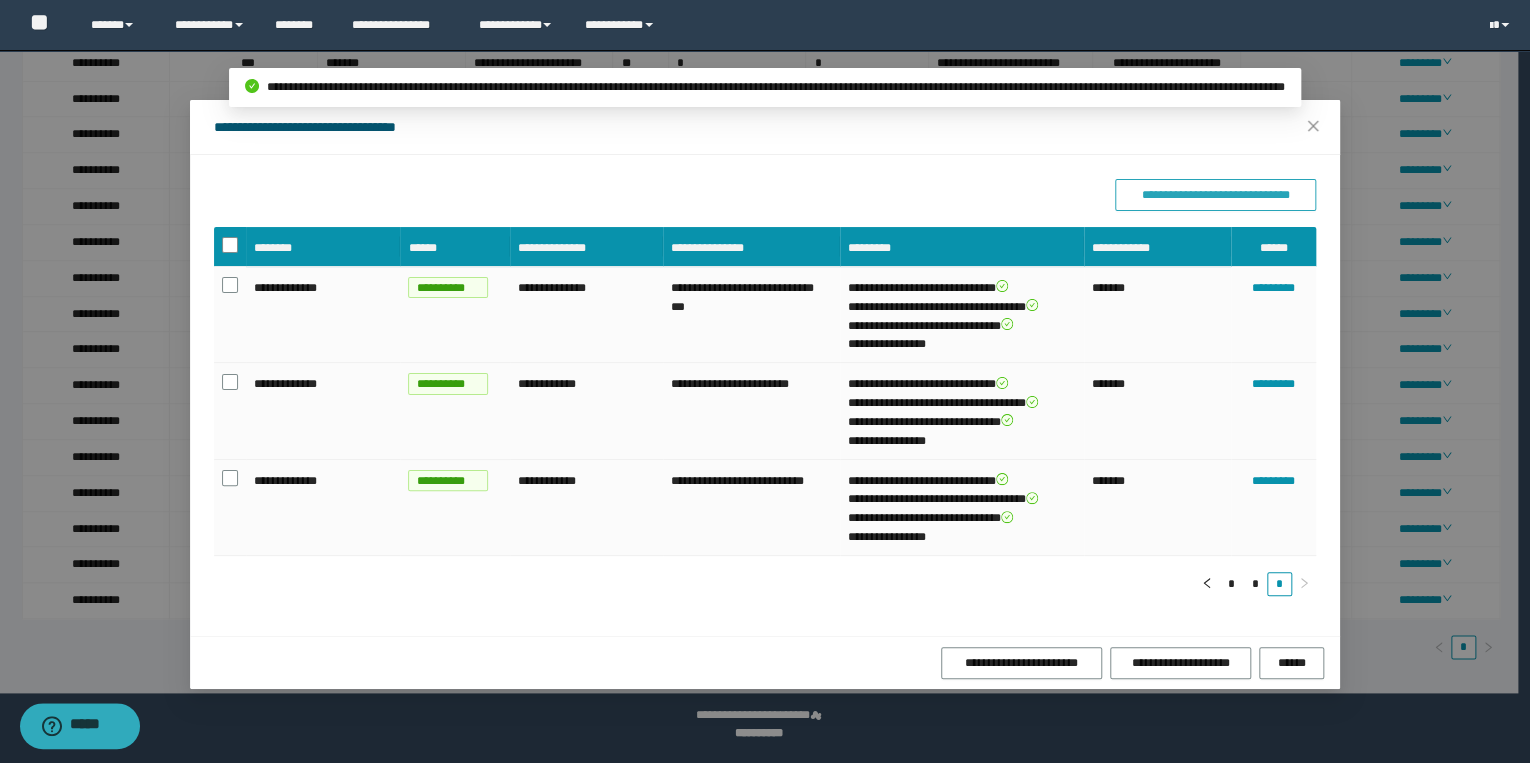 type 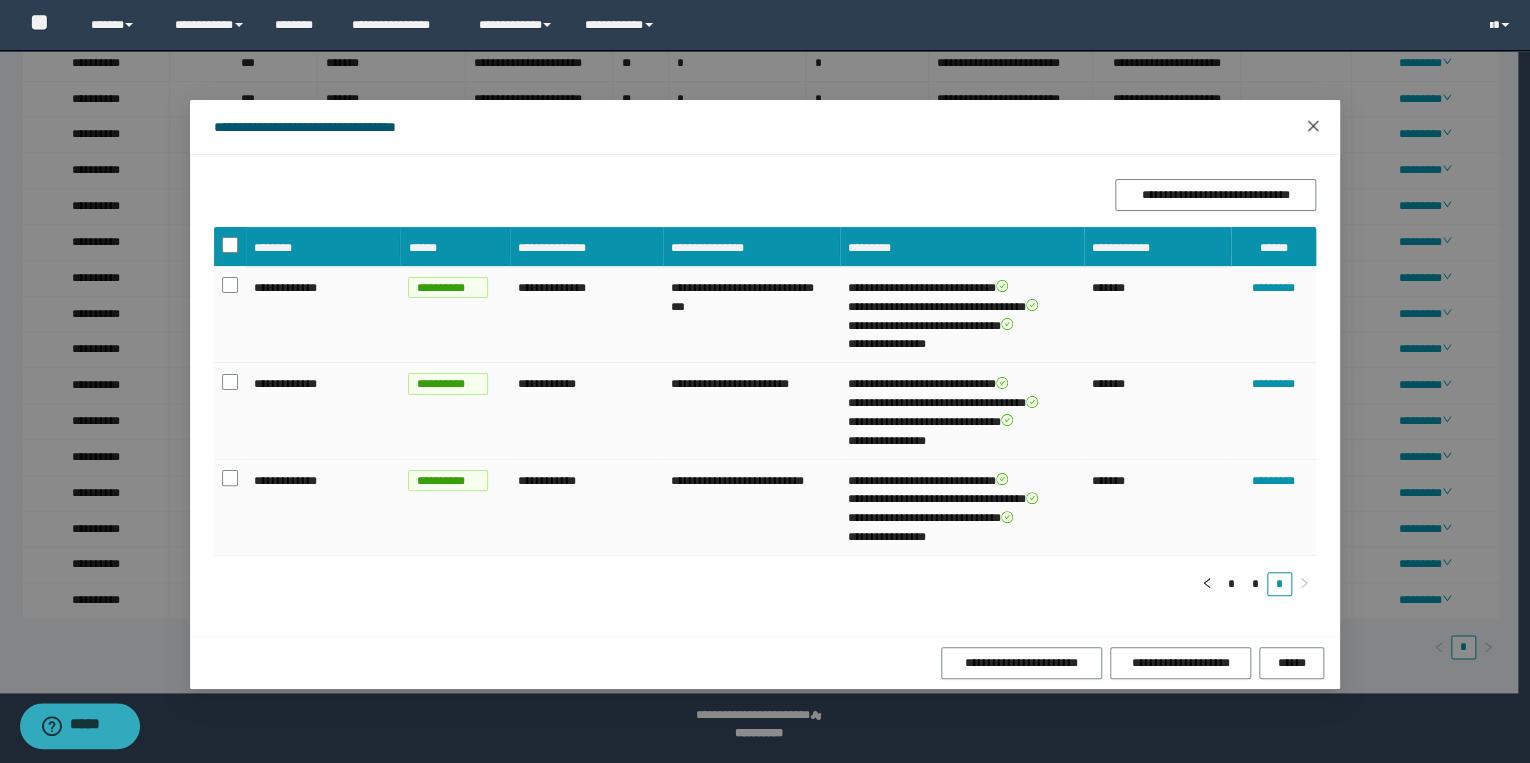 click at bounding box center (1313, 127) 